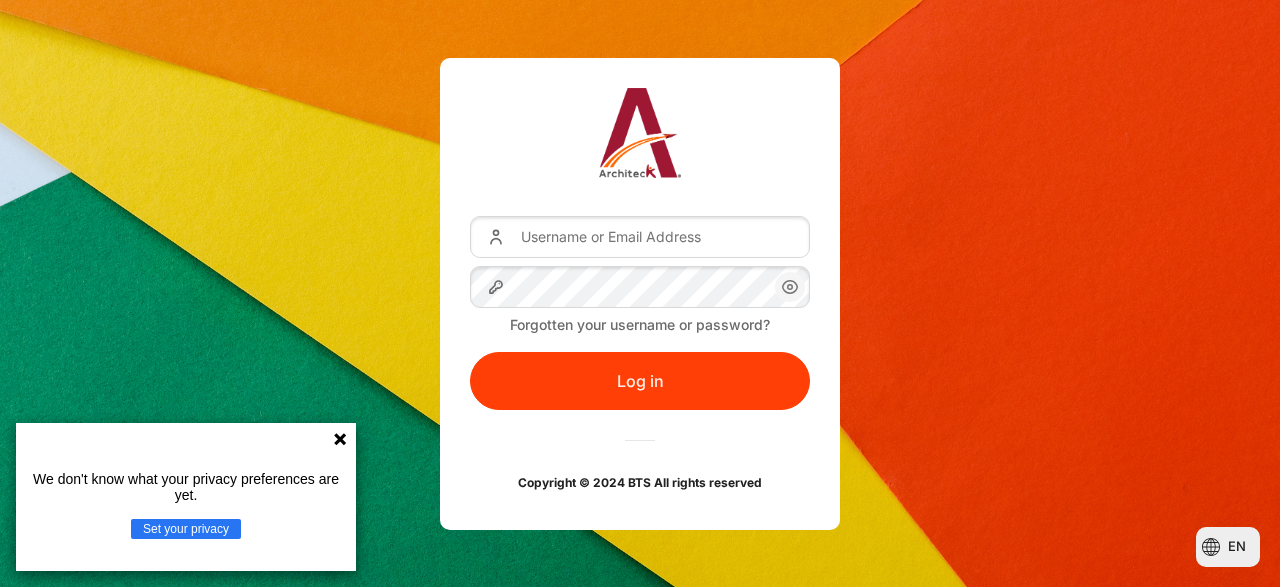 scroll, scrollTop: 0, scrollLeft: 0, axis: both 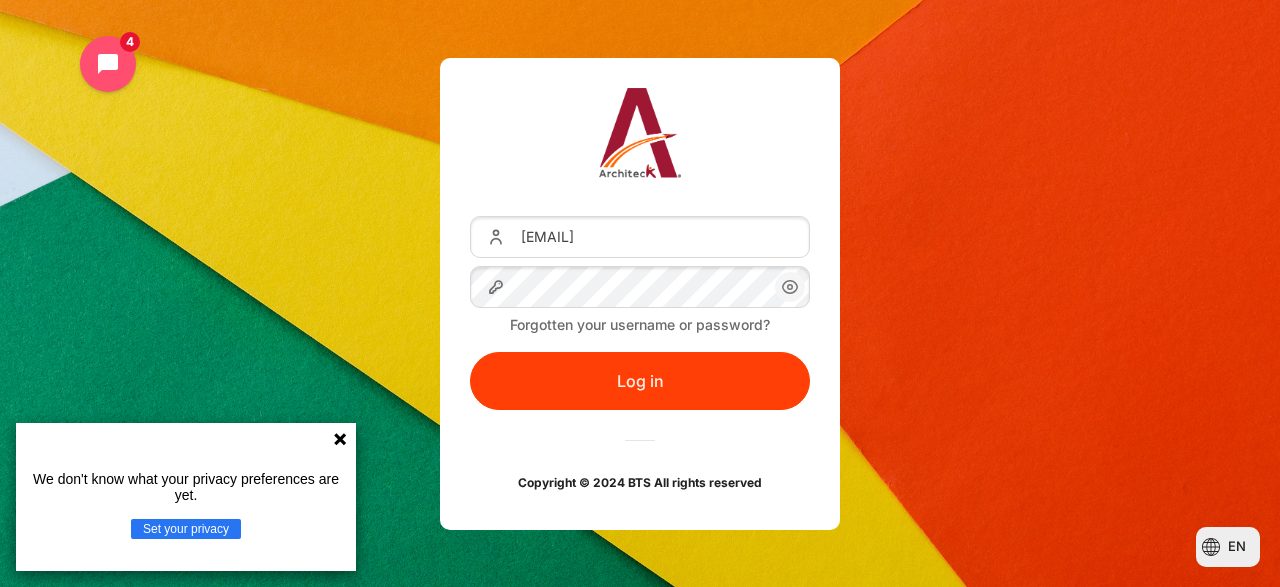 type on "boonsiru@[example.com]" 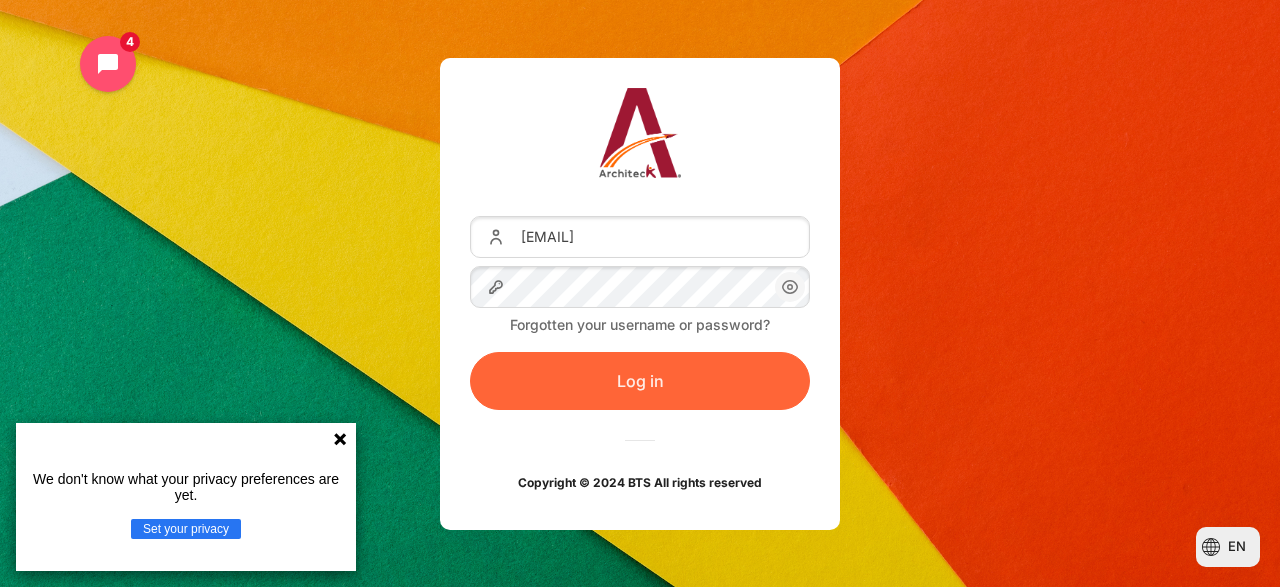 click on "Log in" at bounding box center (640, 381) 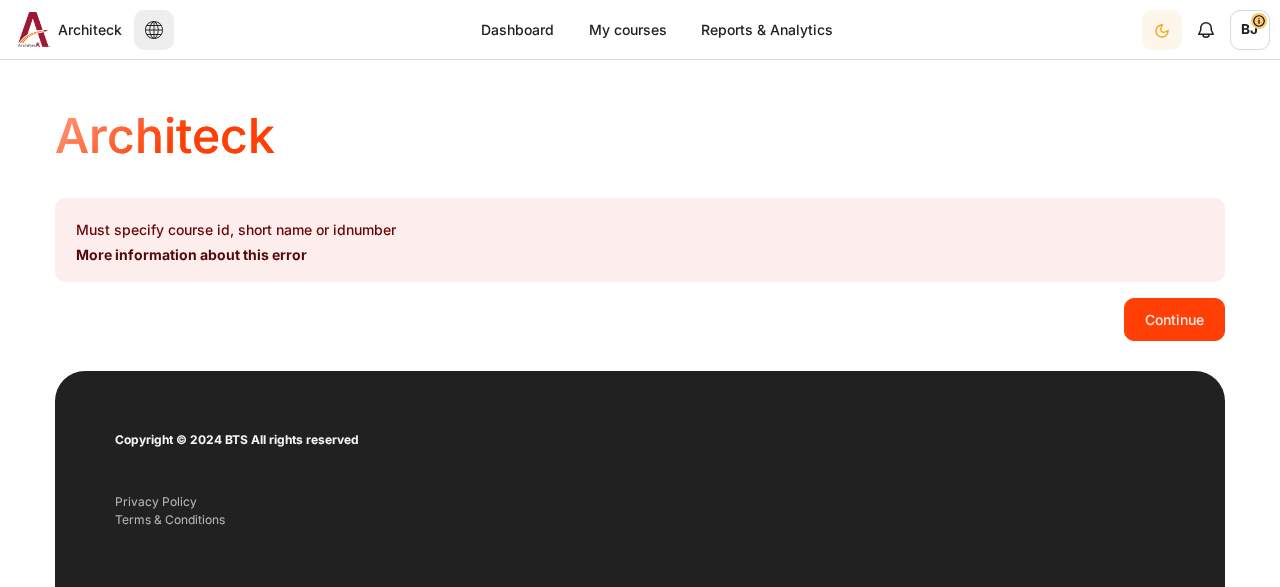 scroll, scrollTop: 0, scrollLeft: 0, axis: both 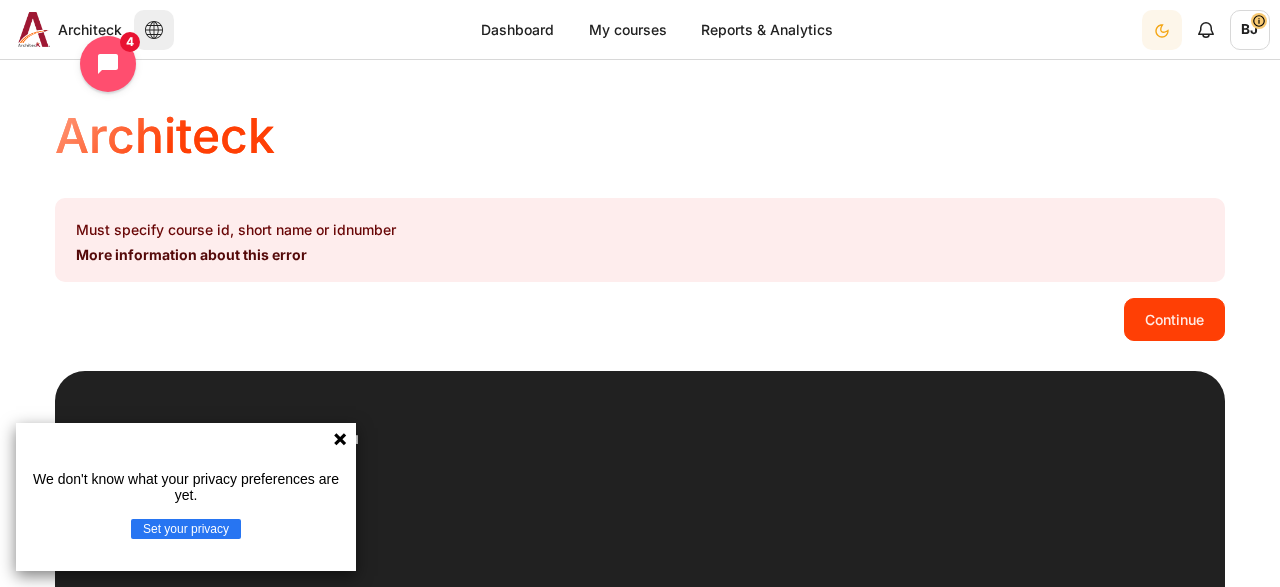 click 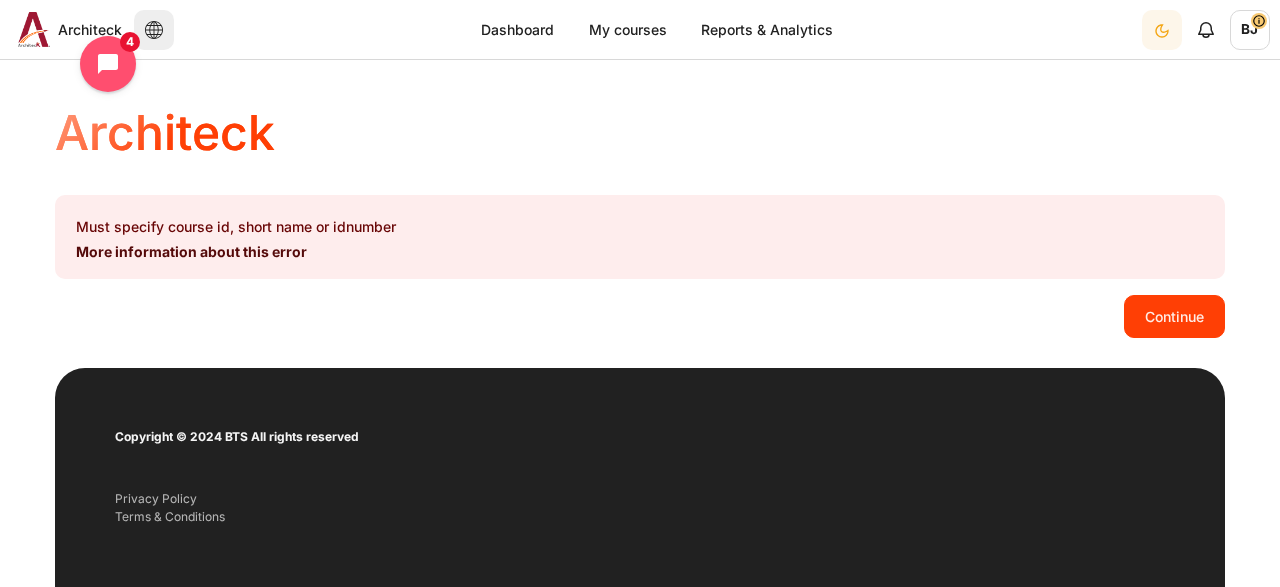 scroll, scrollTop: 0, scrollLeft: 0, axis: both 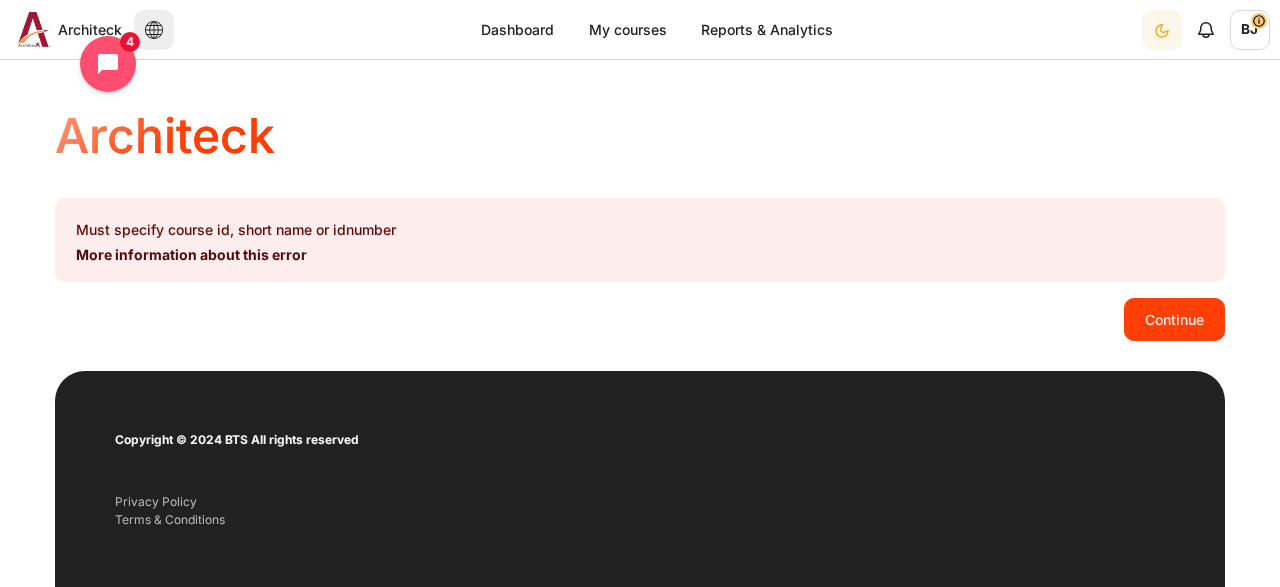 click on "BJ" at bounding box center (1250, 30) 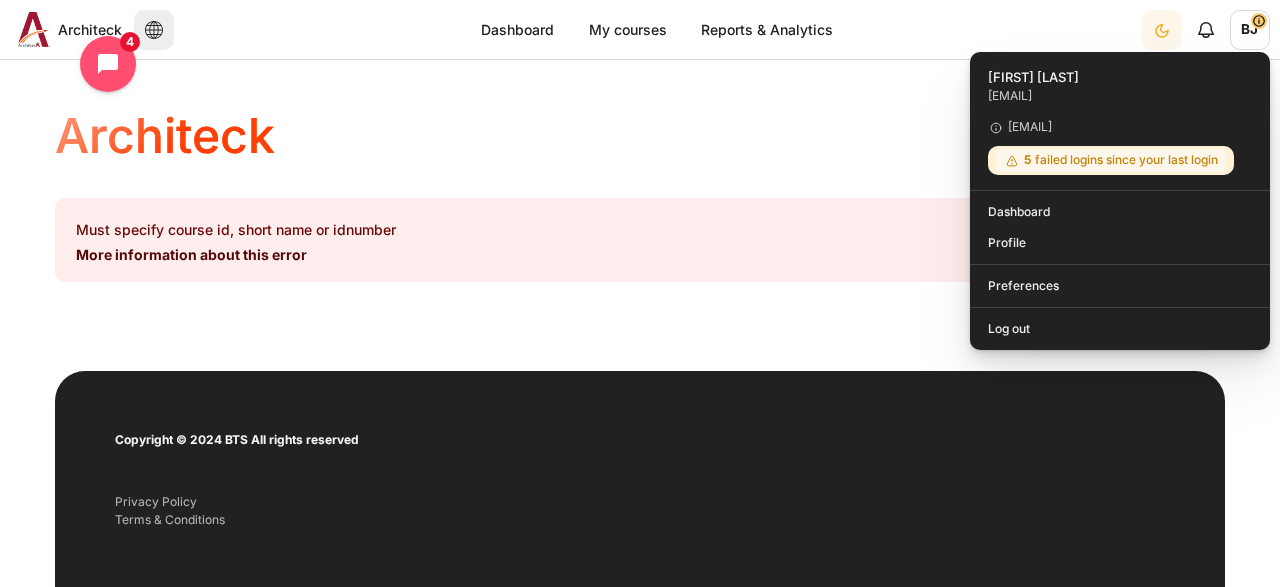 click on "Architeck" at bounding box center (640, 136) 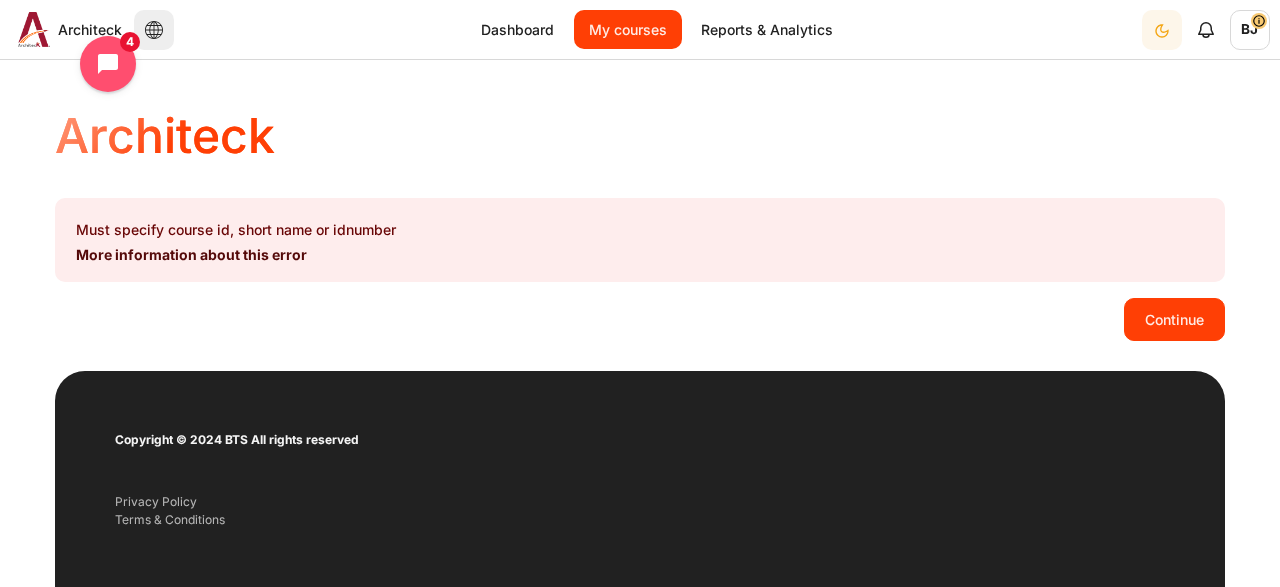 click on "My courses" at bounding box center (628, 29) 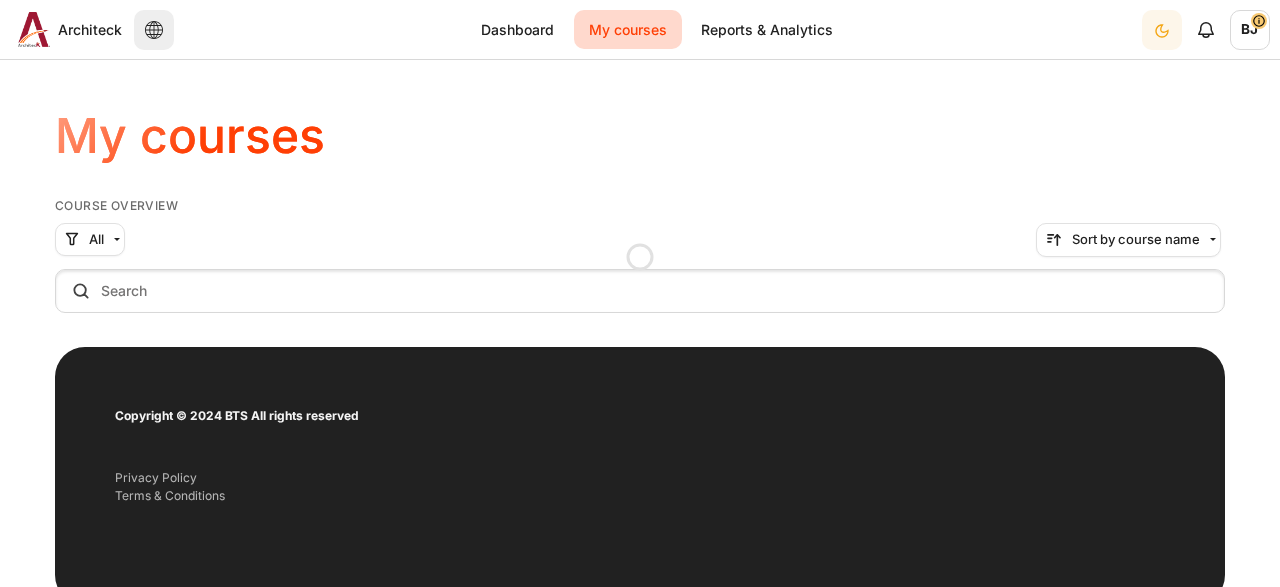 scroll, scrollTop: 0, scrollLeft: 0, axis: both 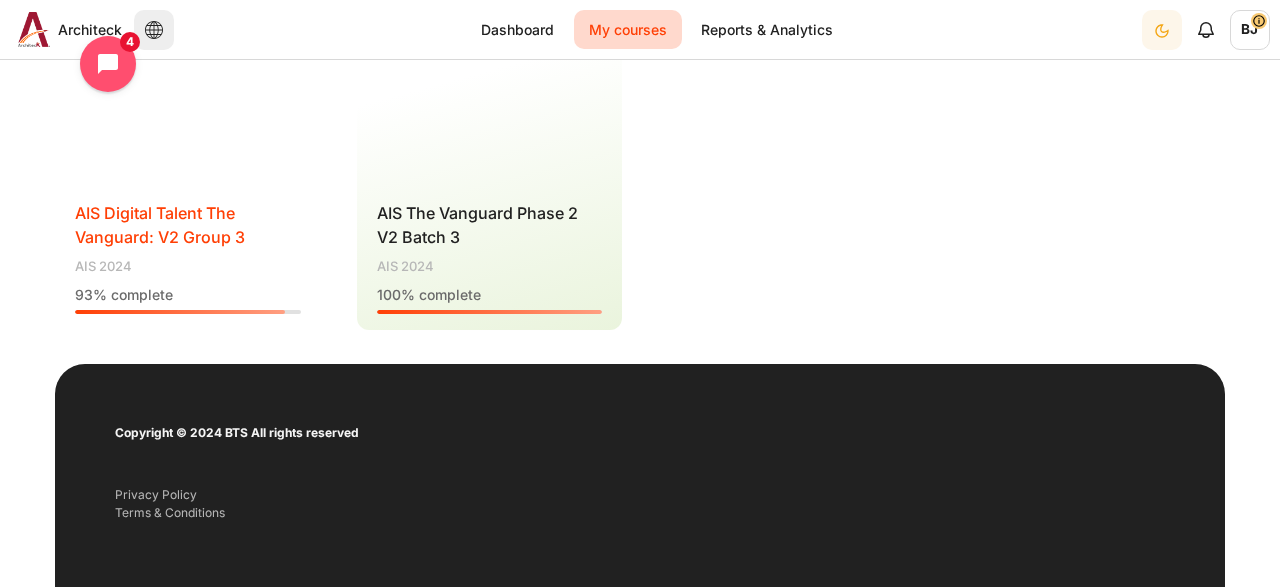 click on "AIS Digital Talent The Vanguard: V2 Group 3" at bounding box center (160, 225) 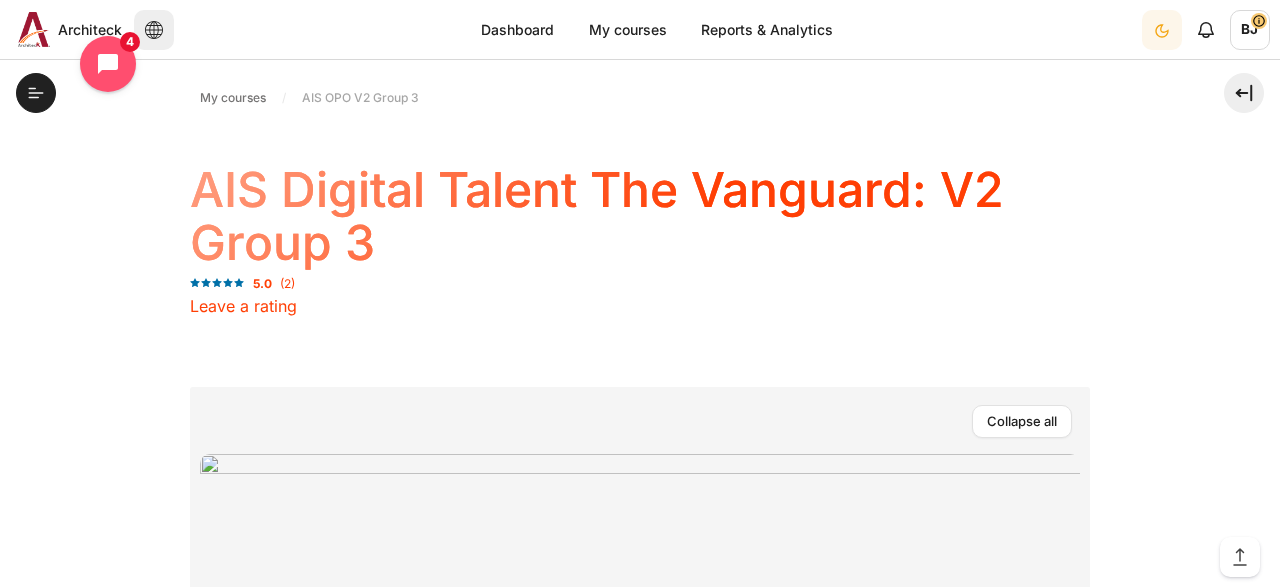 scroll, scrollTop: 0, scrollLeft: 0, axis: both 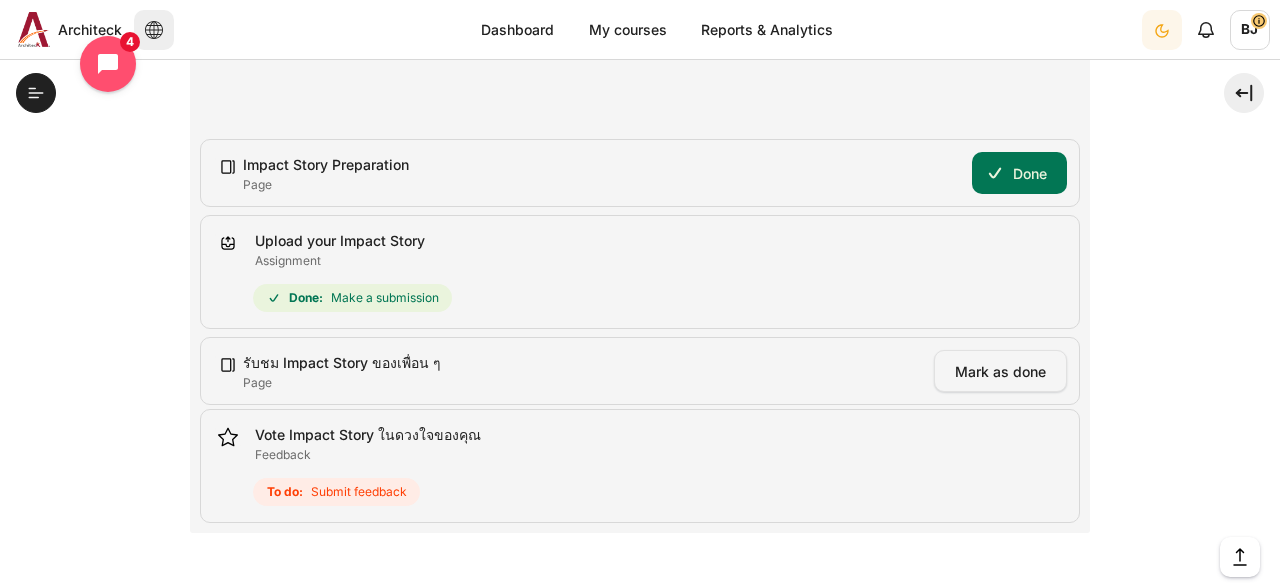 click on "Mark as done" at bounding box center (1000, 371) 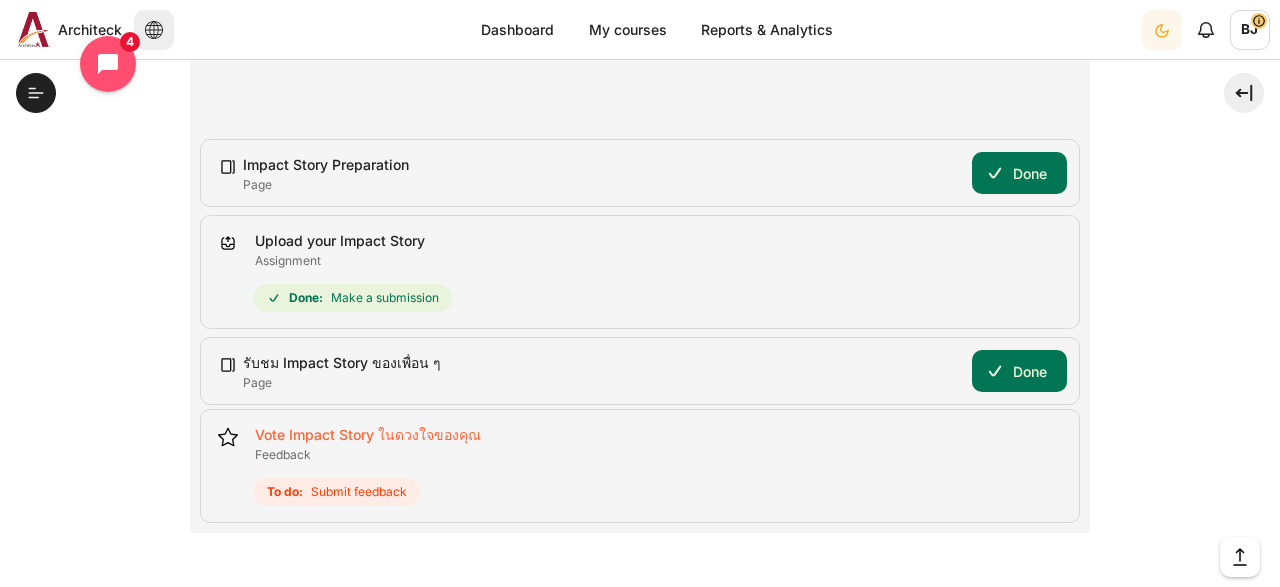 click on "Vote Impact Story ในดวงใจของคุณ   Feedback" at bounding box center (368, 434) 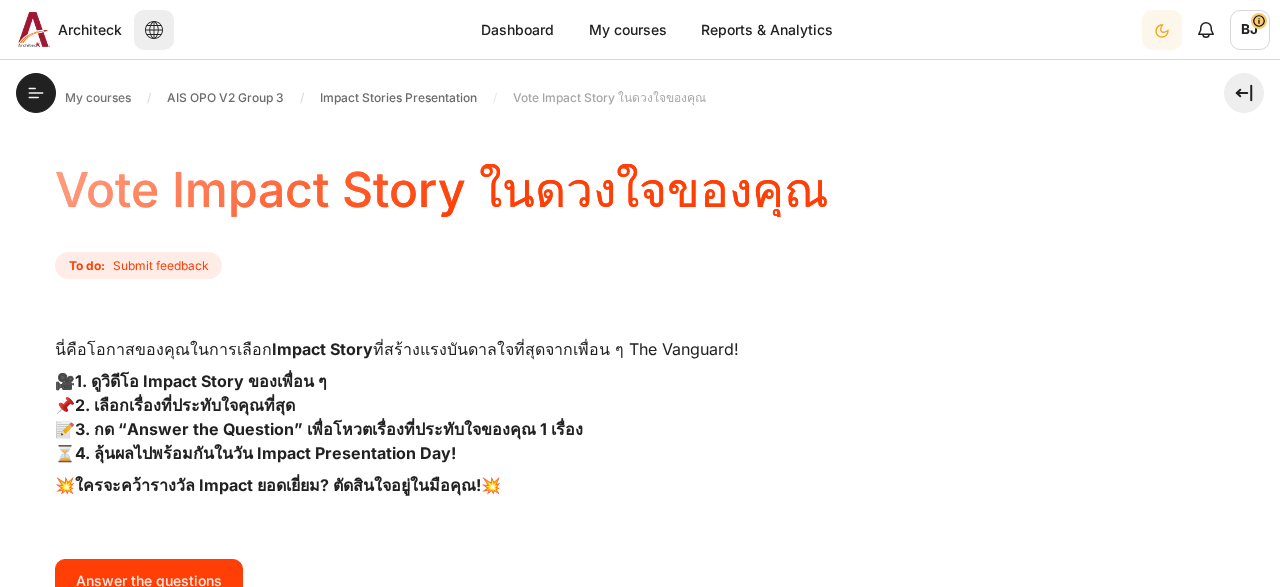 scroll, scrollTop: 0, scrollLeft: 0, axis: both 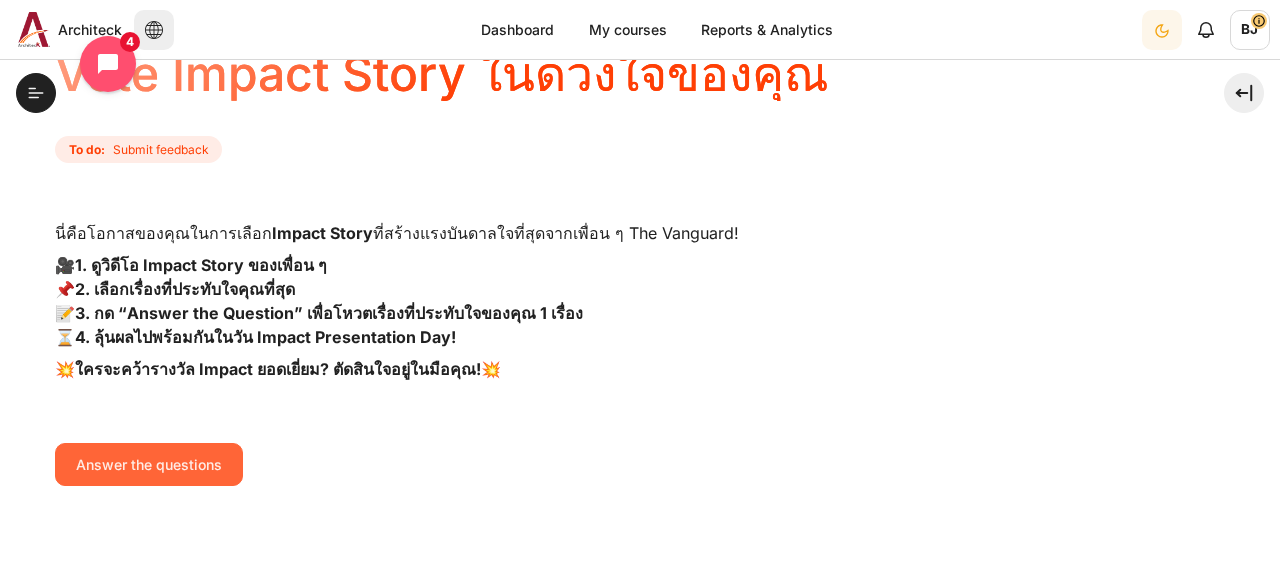 click on "Answer the questions" at bounding box center [149, 464] 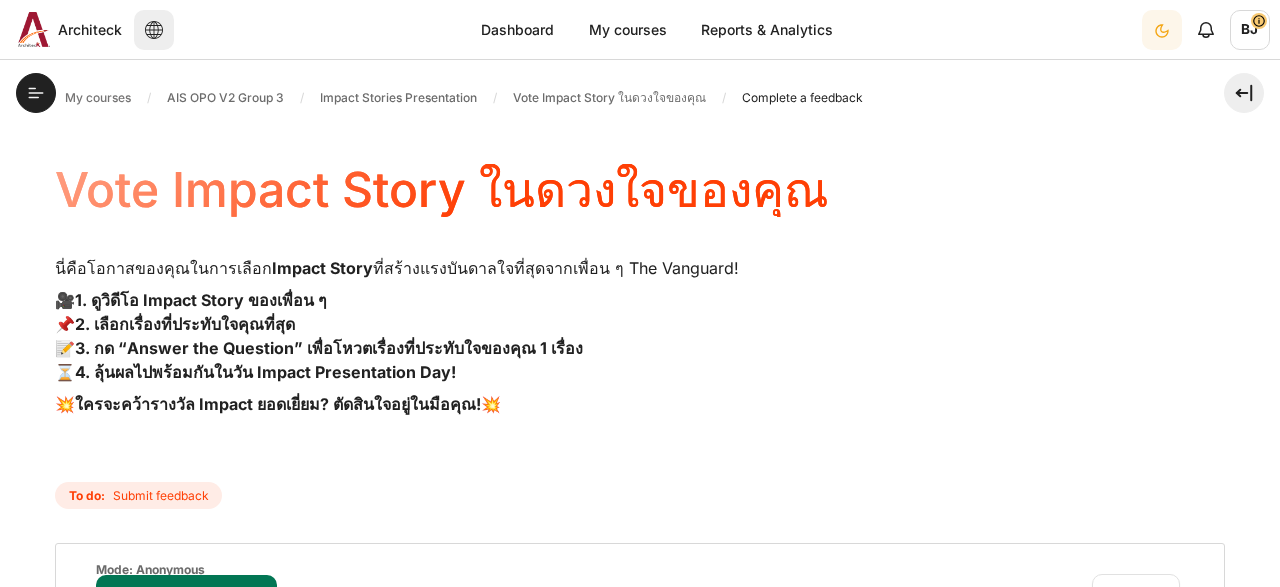 scroll, scrollTop: 0, scrollLeft: 0, axis: both 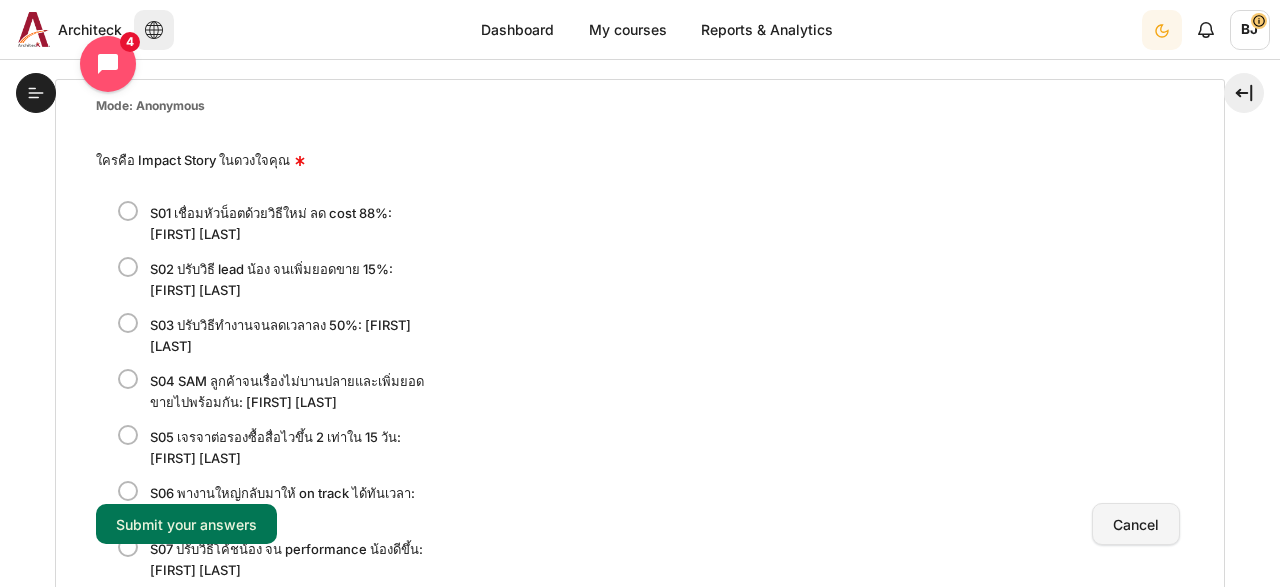 click on "Cancel" at bounding box center [1136, 524] 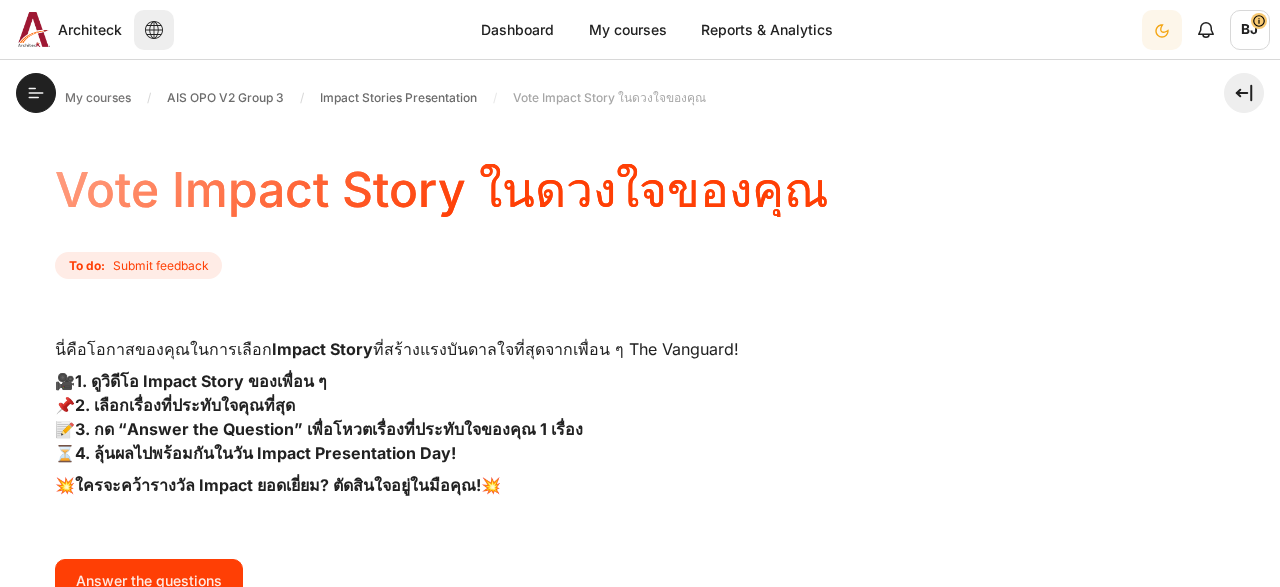 scroll, scrollTop: 0, scrollLeft: 0, axis: both 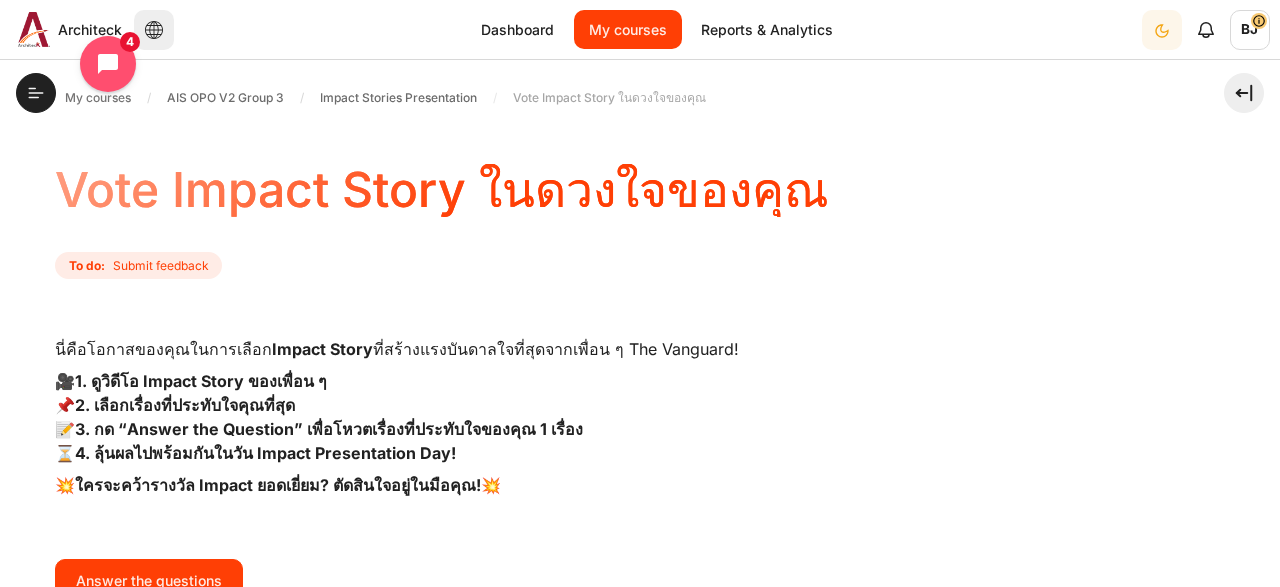 click on "My courses" at bounding box center [628, 29] 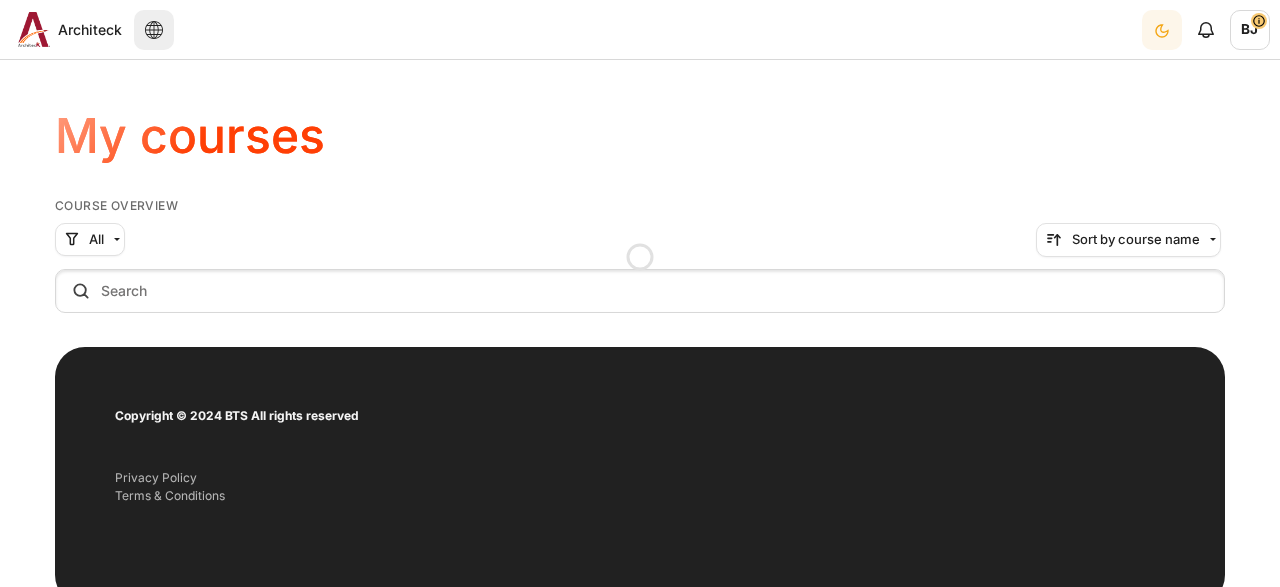 scroll, scrollTop: 0, scrollLeft: 0, axis: both 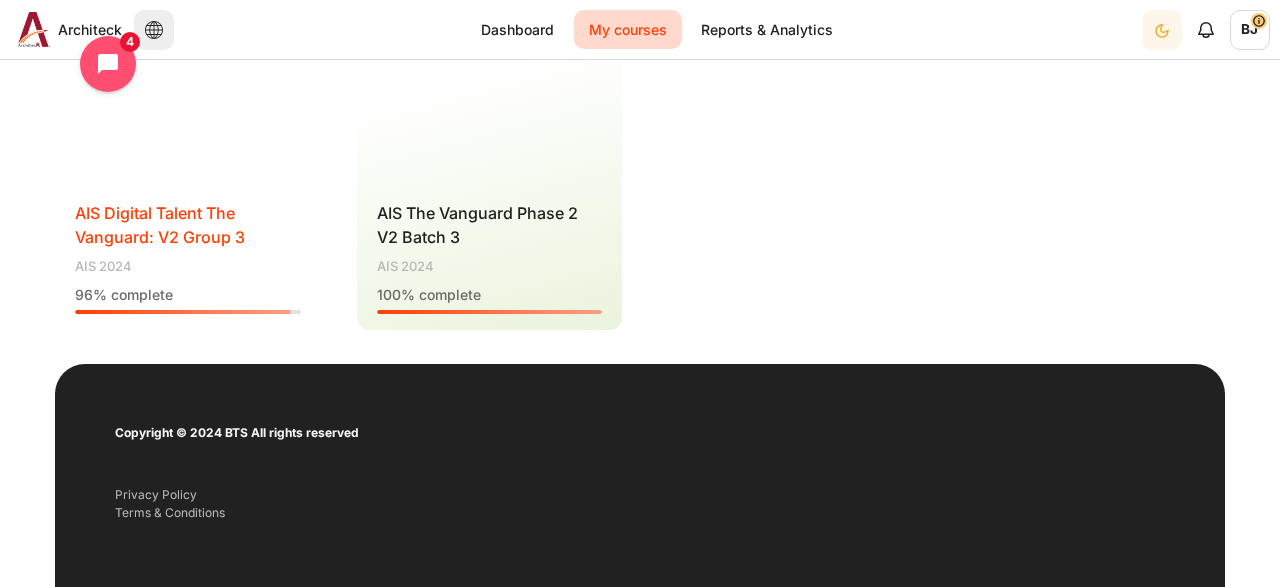 click on "AIS Digital Talent The Vanguard: V2 Group 3" at bounding box center [160, 225] 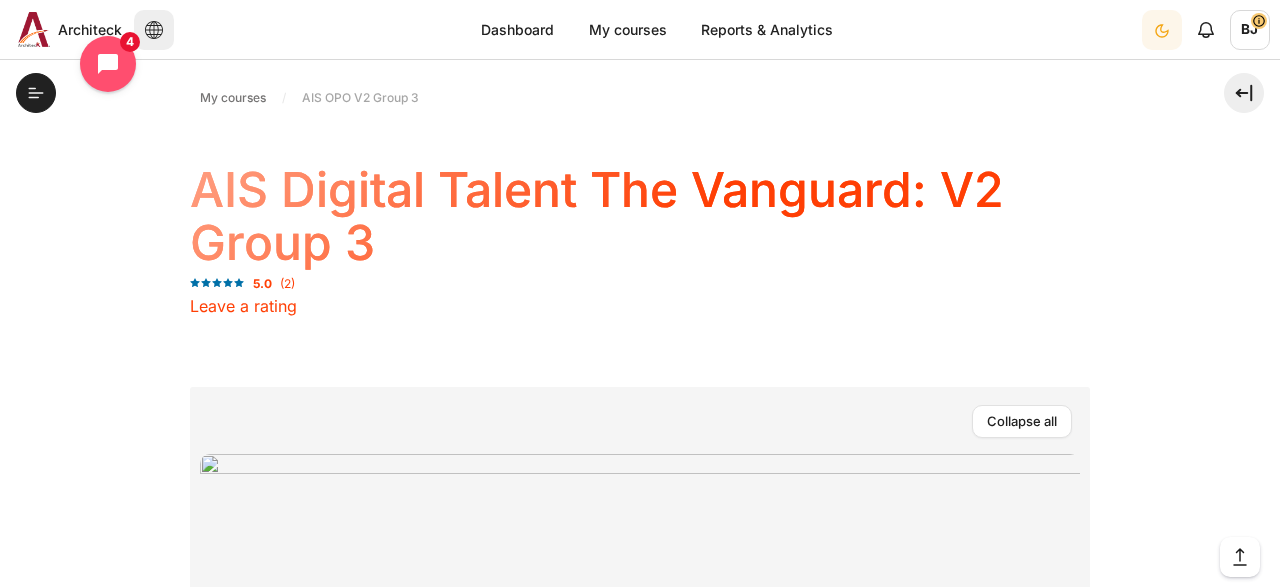 scroll, scrollTop: 0, scrollLeft: 0, axis: both 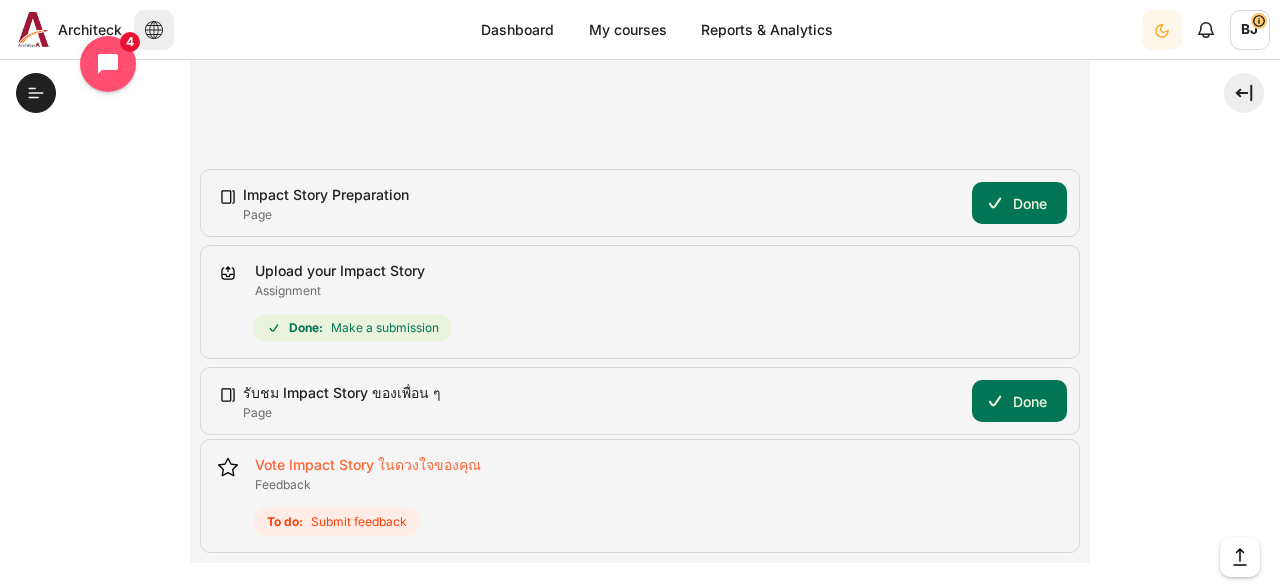 click on "Vote Impact Story ในดวงใจของคุณ   Feedback" at bounding box center [368, 464] 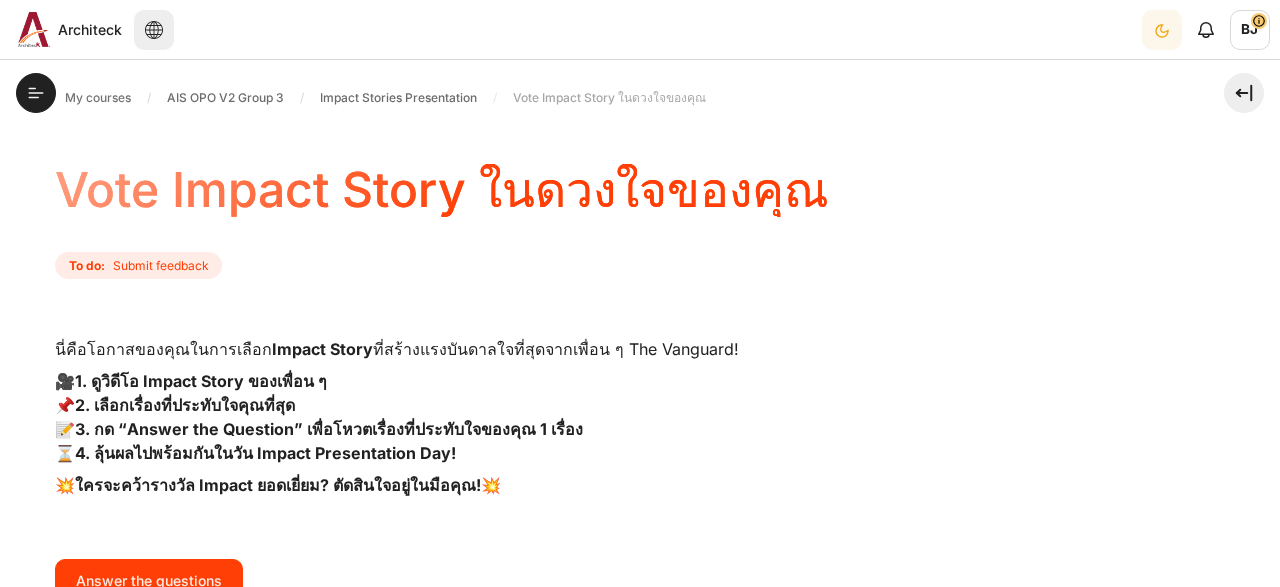 scroll, scrollTop: 0, scrollLeft: 0, axis: both 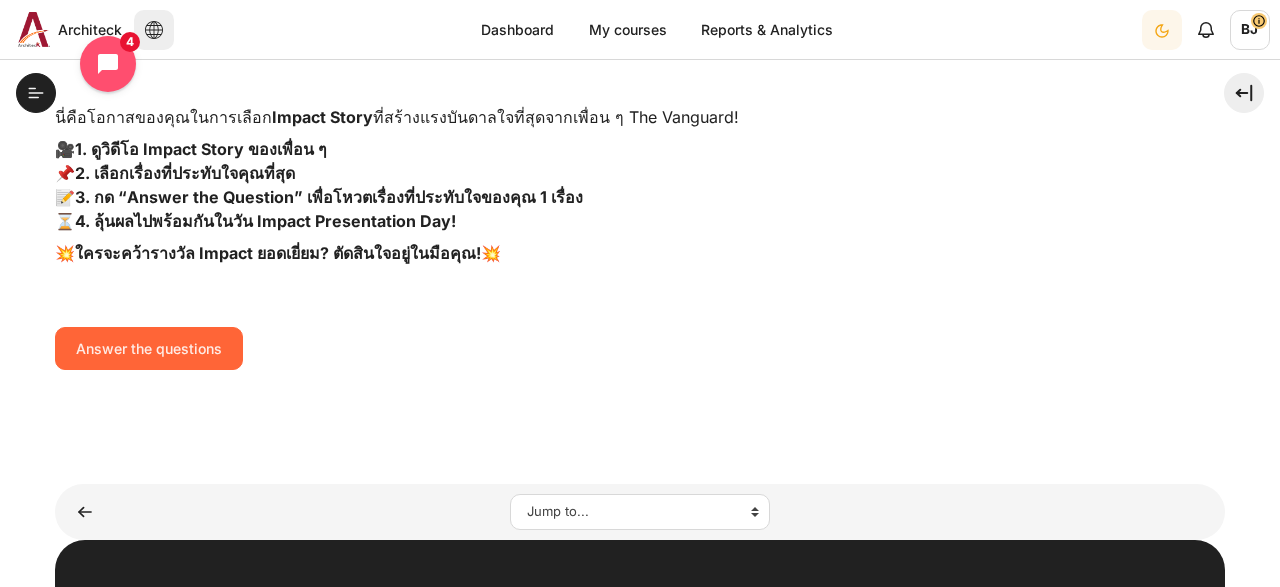 click on "Answer the questions" at bounding box center (149, 348) 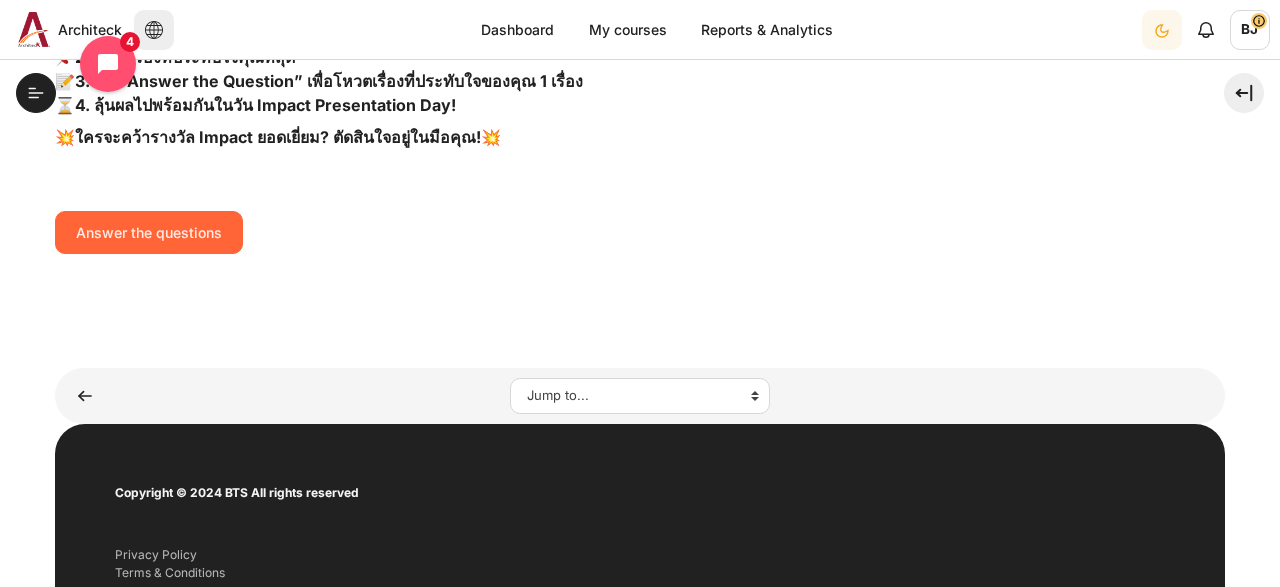 scroll, scrollTop: 464, scrollLeft: 0, axis: vertical 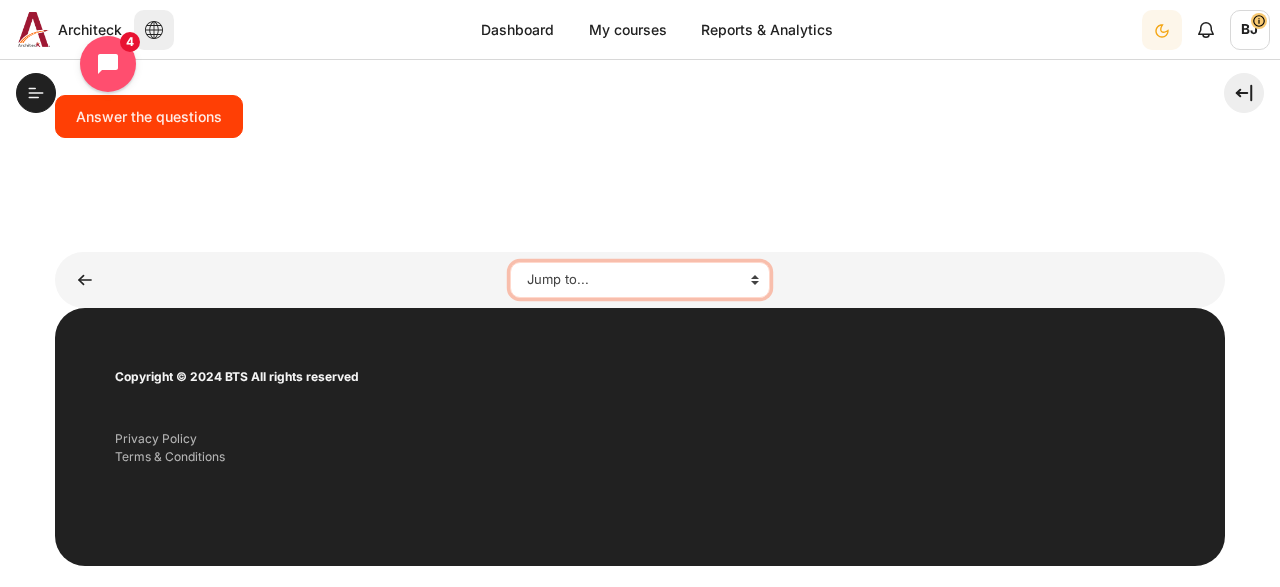 click on "Jump to...
เส้นทางการเรียนรู้ของคุณ
คุณกำลังเผชิญกับสถานการณ์ไหนอยู่ ?
Why Outward Performance? (2 min.)
Real Change (6 min.)
Two Mindsets (9 min.)
Stakeholder ที่มี Impact ร่วมกับคุณ
The Lies I Tell Myself (11 min.)
Red Flags & Warning Signals (10 min.)
Turning My Chair (10 min.)
Dangerously Blind (4 min.)
AIS_Outward Performance Summary
[ภายในวันที่ 29 พย] ลงมือ SAM และ Reflect กลับมา
[ภายในวันที่ 29 พย] ตอบคำถาม Quick Quiz
Outward STAR" at bounding box center [640, 280] 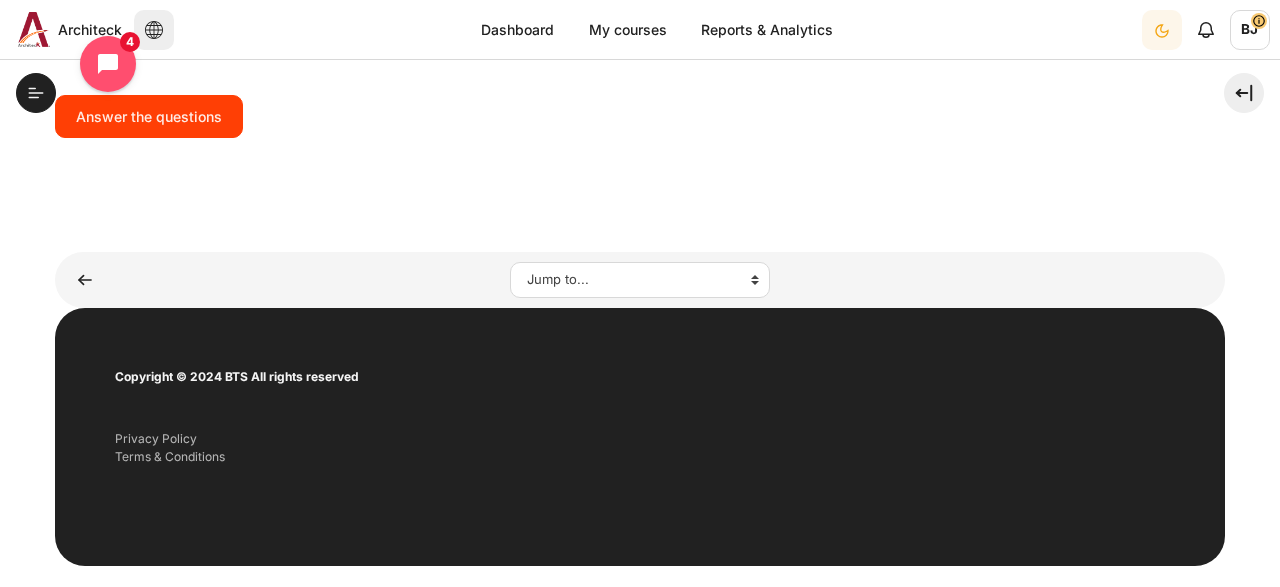 click on "นี่คือโอกาสของคุณในการเลือก  Impact Story  ที่สร้างแรงบันดาลใจที่สุดจากเพื่อน ๆ The Vanguard!  🎥  1. ดูวิดีโอ Impact Story ของเพื่อน ๆ 📌  2. เลือกเรื่องที่ประทับใจคุณที่สุด 📝  3. กด “Answer the Question” เพื่อโหวตเรื่องที่ประทับใจของคุณ 1 เรื่อง ⏳  4. ลุ้นผลไปพร้อมกันในวัน Impact Presentation Day! 💥  ใครจะคว้ารางวัล Impact ยอดเยี่ยม? ตัดสินใจอยู่ในมือคุณ!  💥
Answer the questions" at bounding box center [640, 20] 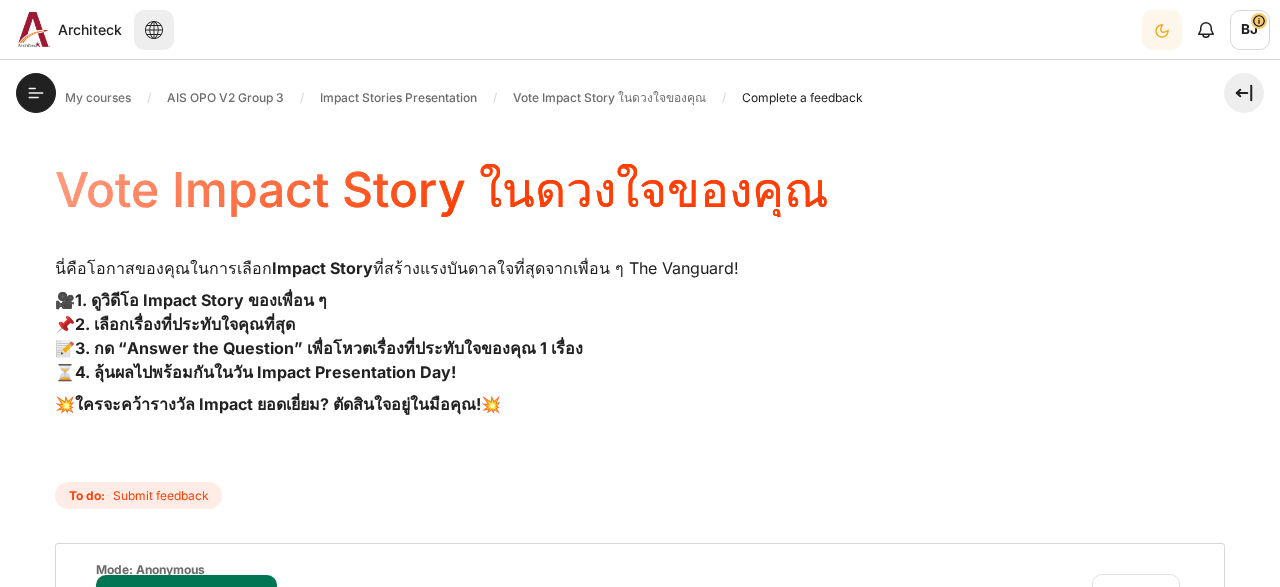 scroll, scrollTop: 0, scrollLeft: 0, axis: both 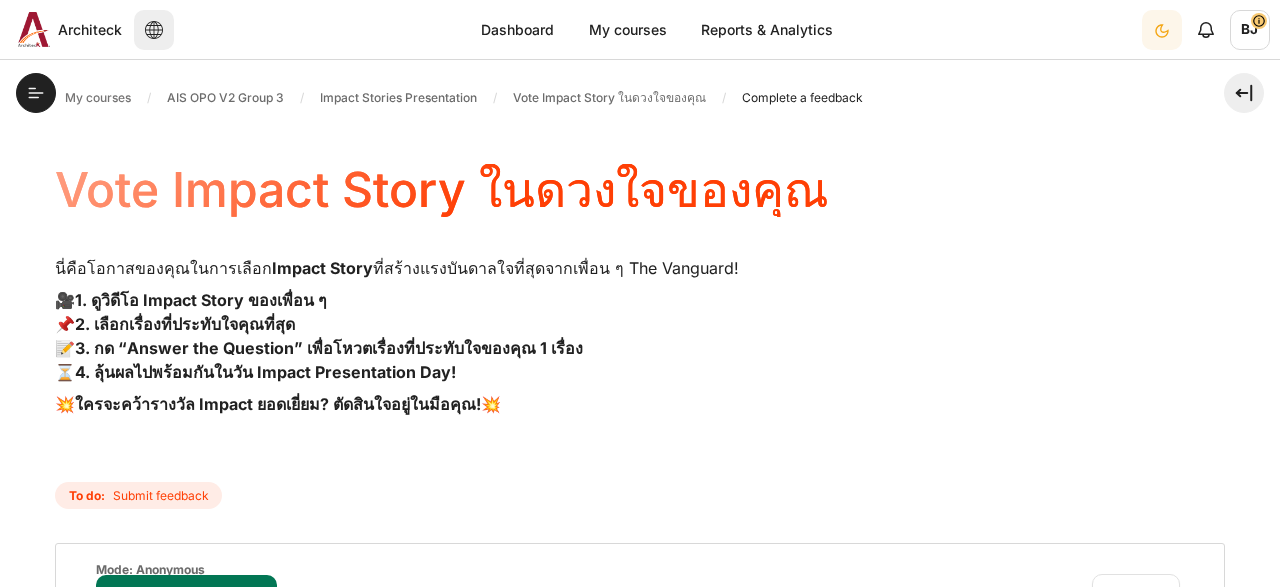 click on "นี่คือโอกาสของคุณในการเลือก  Impact Story  ที่สร้างแรงบันดาลใจที่สุดจากเพื่อน ๆ The Vanguard!  🎥  1. ดูวิดีโอ Impact Story ของเพื่อน ๆ 📌  2. เลือกเรื่องที่ประทับใจคุณที่สุด 📝  3. กด “Answer the Question” เพื่อโหวตเรื่องที่ประทับใจของคุณ 1 เรื่อง ⏳  4. ลุ้นผลไปพร้อมกันในวัน Impact Presentation Day! 💥  ใครจะคว้ารางวัล Impact ยอดเยี่ยม? ตัดสินใจอยู่ในมือคุณ!  💥" at bounding box center (405, 352) 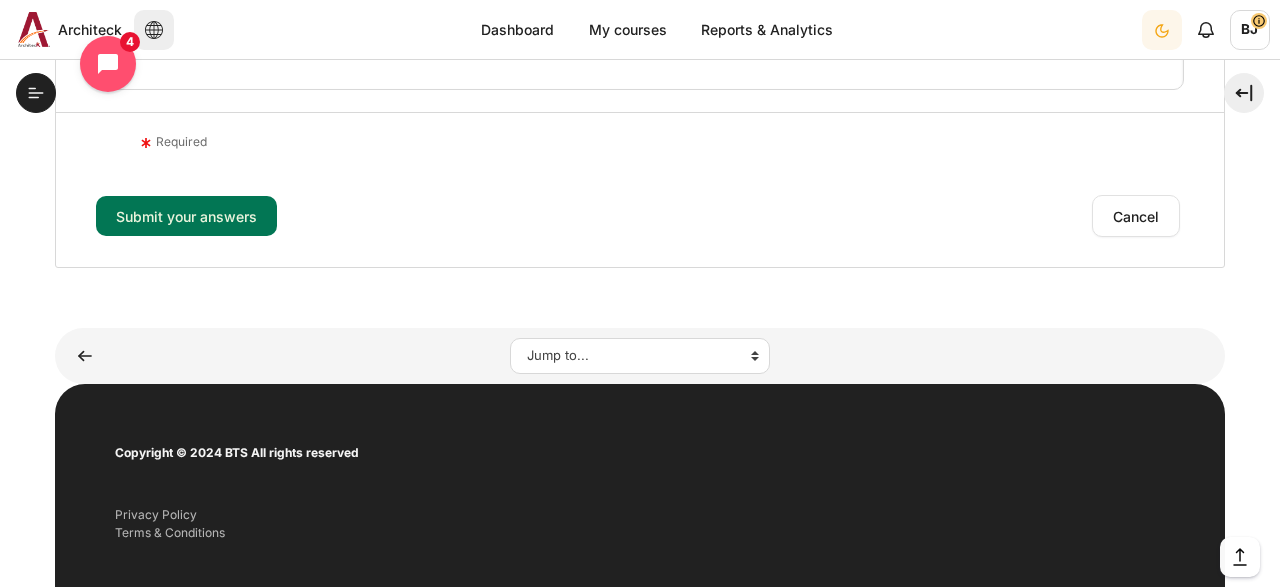 scroll, scrollTop: 812, scrollLeft: 0, axis: vertical 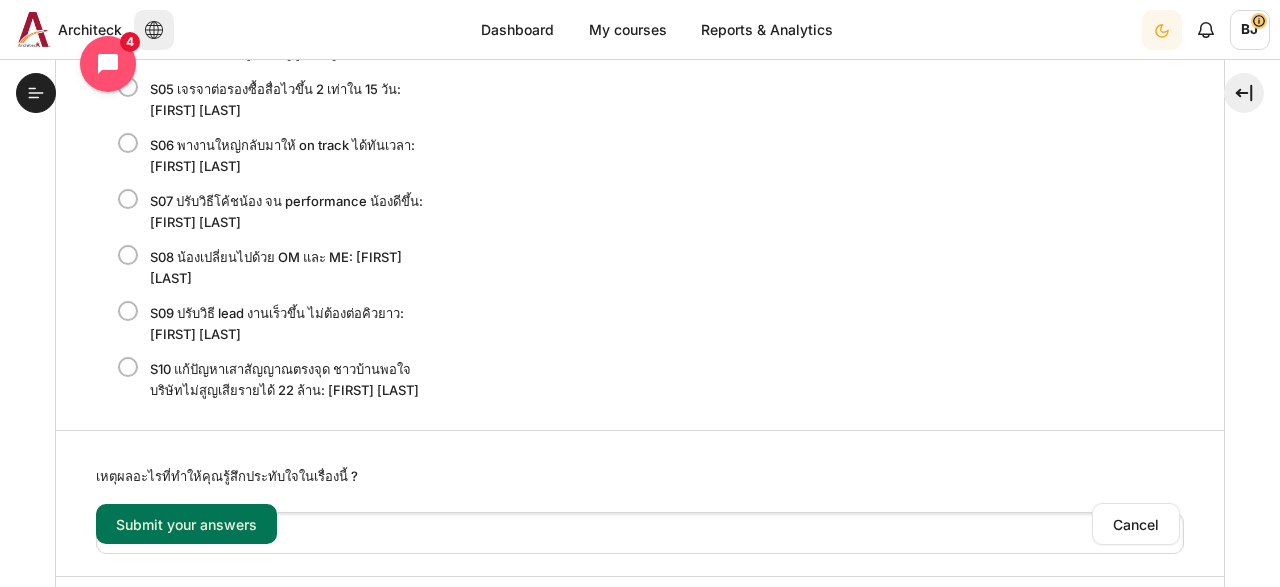 click on "S10 แก้ปัญหาเสาสัญญาณตรงจุด ชาวบ้านพอใจ บริษัทไม่สูญเสียรายได้ 22 ล้าน: ธุมากร ลิ้มไล้" at bounding box center (288, 380) 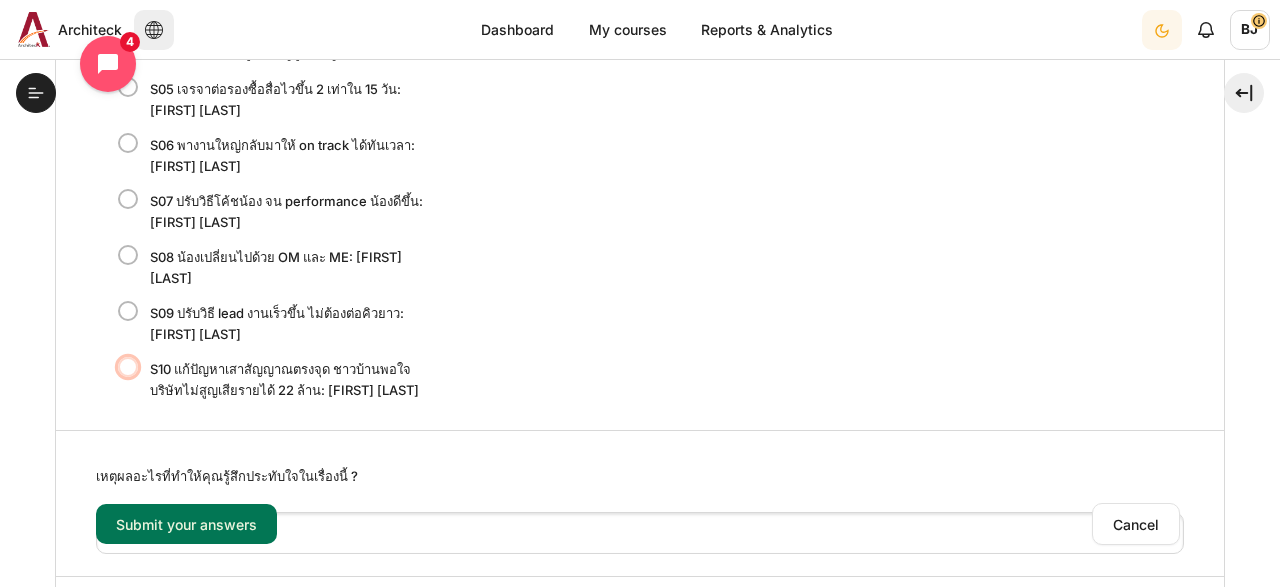click on "S10 แก้ปัญหาเสาสัญญาณตรงจุด ชาวบ้านพอใจ บริษัทไม่สูญเสียรายได้ 22 ล้าน: ธุมากร ลิ้มไล้" at bounding box center (134, 380) 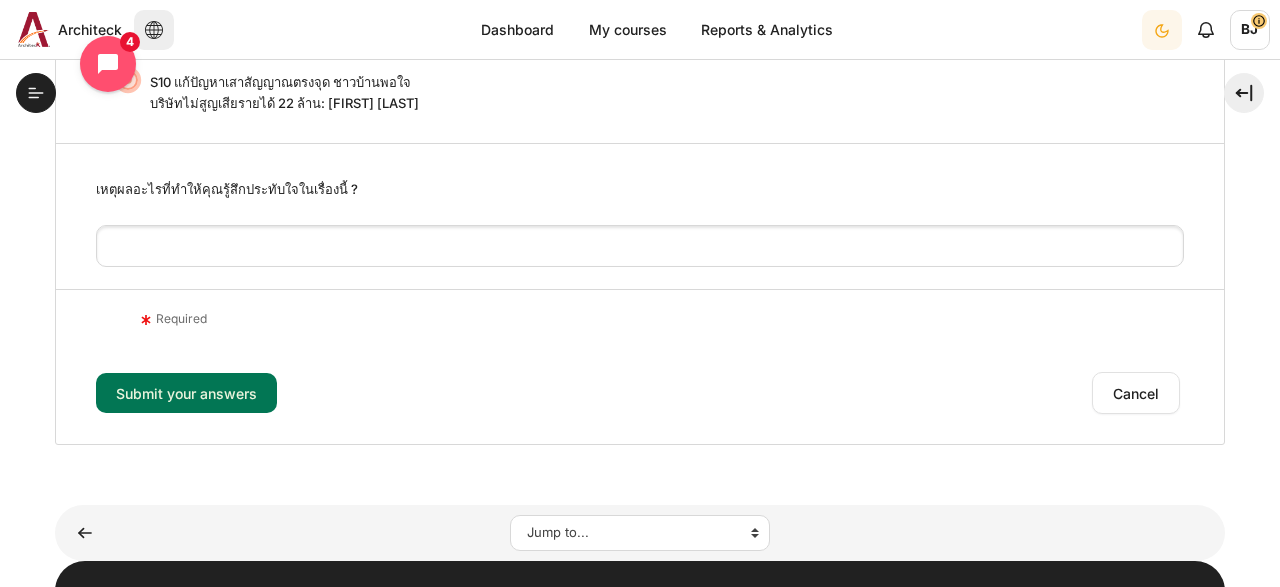 scroll, scrollTop: 1160, scrollLeft: 0, axis: vertical 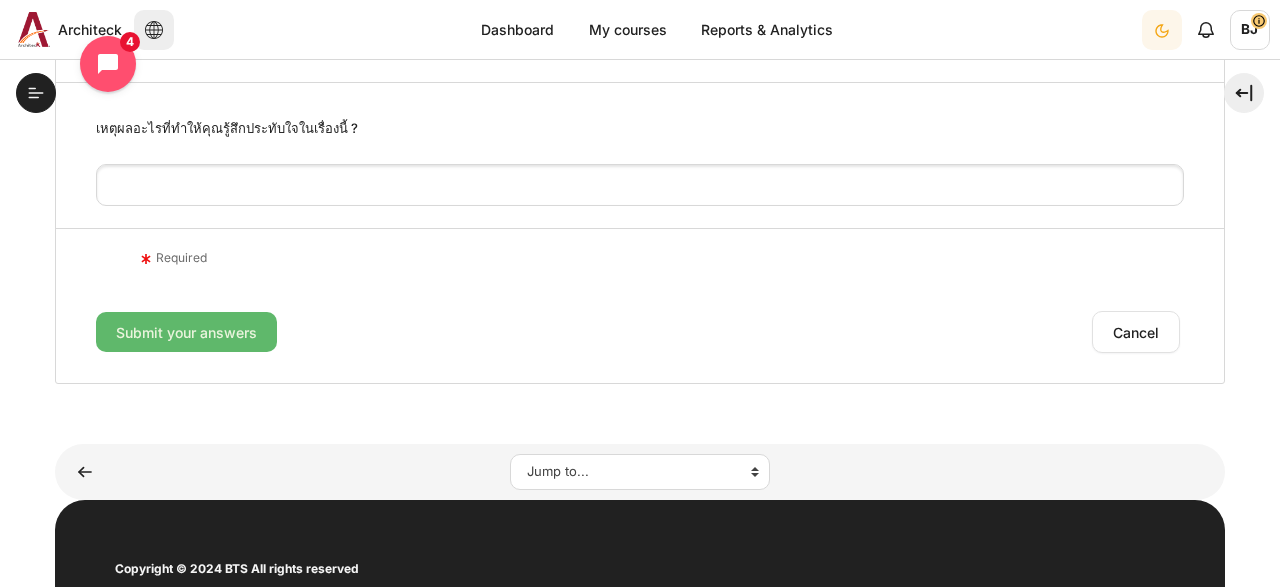 click on "Submit your answers" at bounding box center (186, 332) 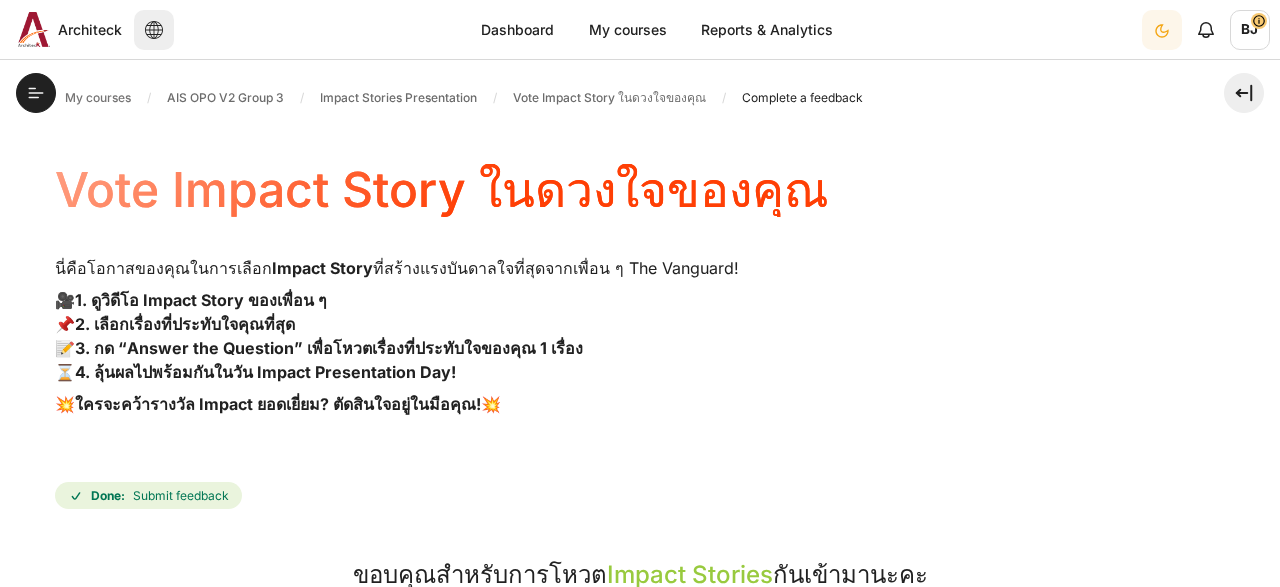 scroll, scrollTop: 0, scrollLeft: 0, axis: both 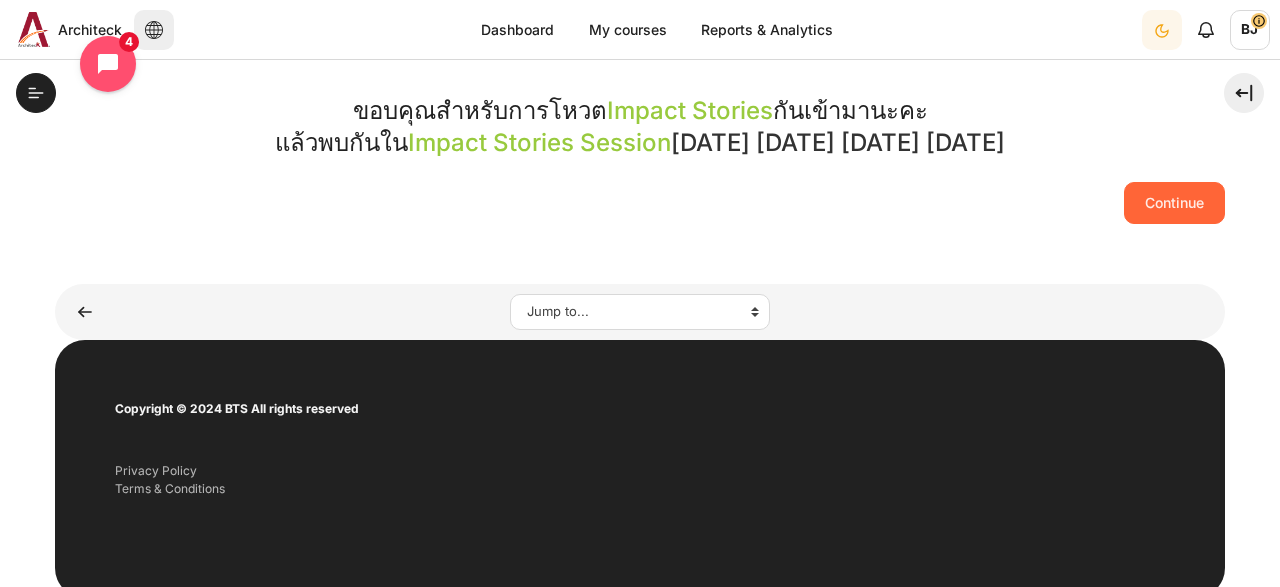 click on "Continue" at bounding box center (1174, 203) 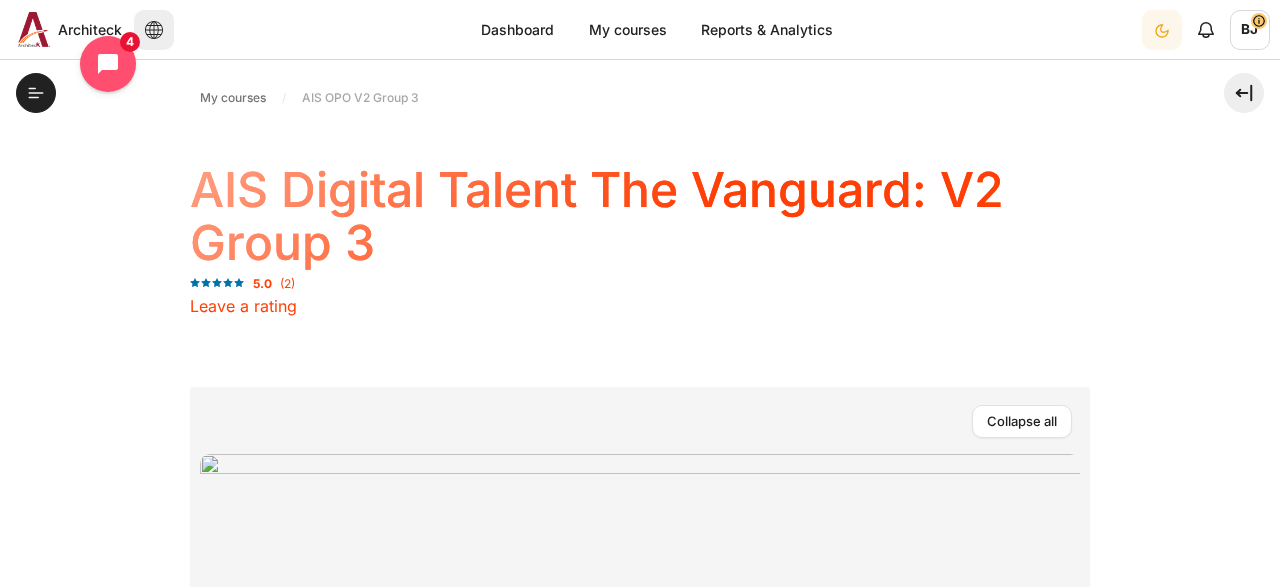 scroll, scrollTop: 0, scrollLeft: 0, axis: both 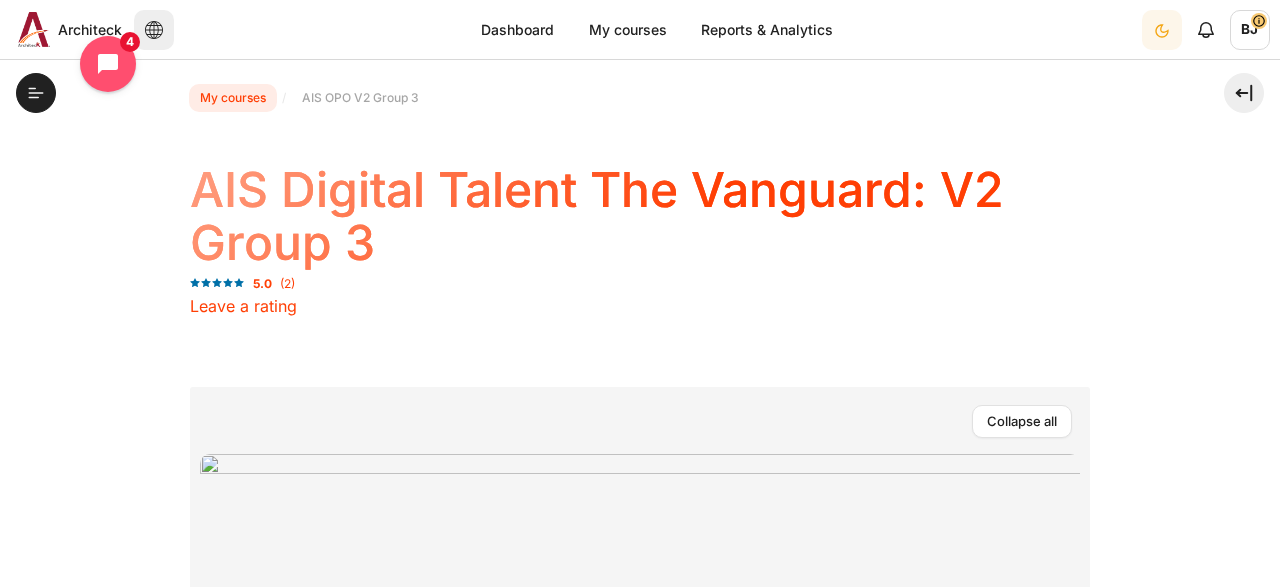 click on "My courses" at bounding box center (233, 98) 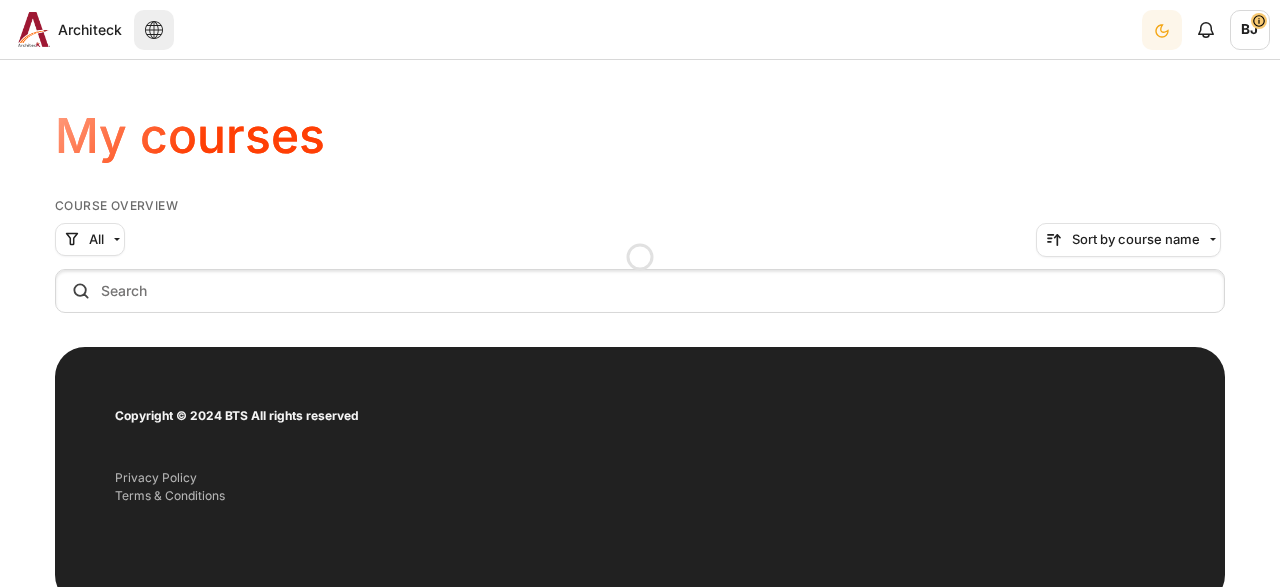 scroll, scrollTop: 0, scrollLeft: 0, axis: both 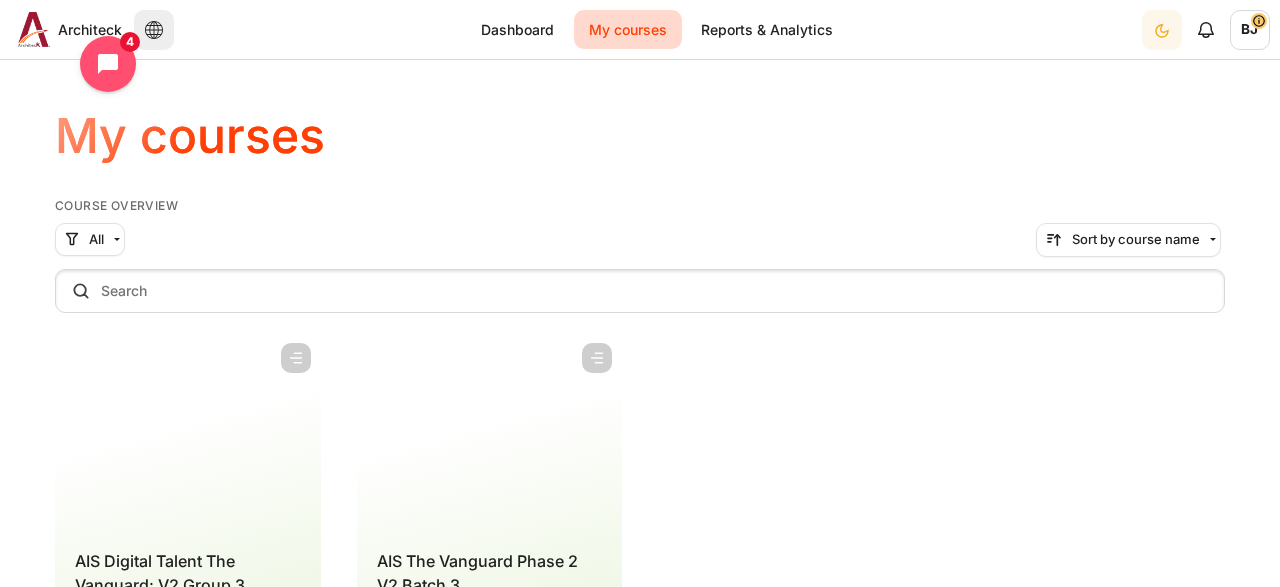 click on "My courses
Skip Course overview
Course overview
All" at bounding box center (640, 393) 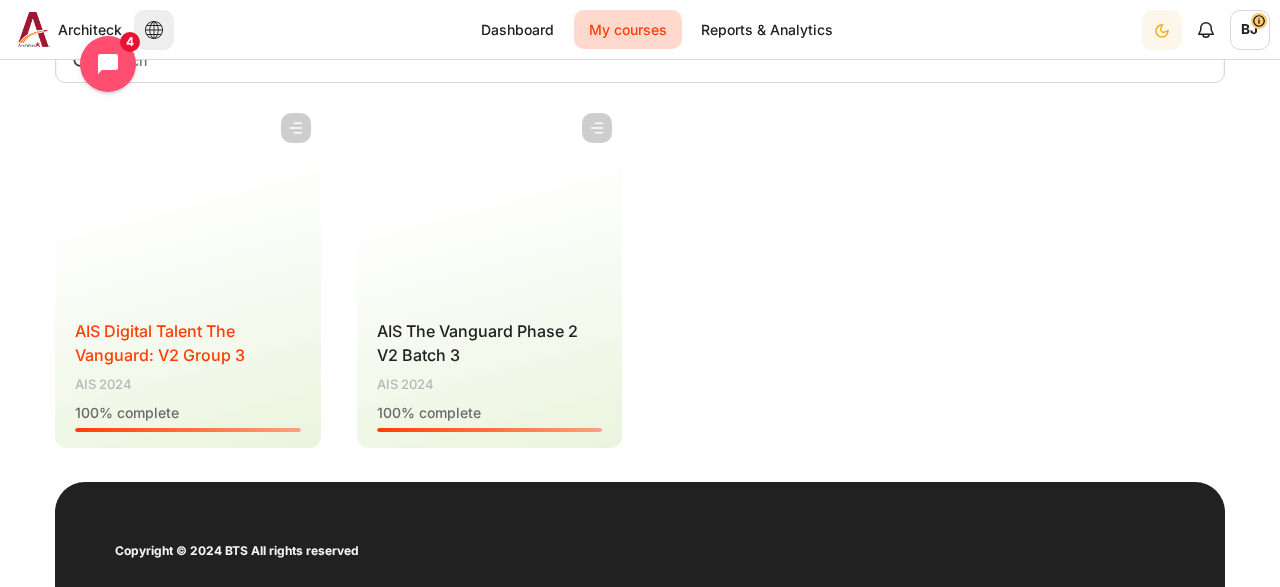 scroll, scrollTop: 232, scrollLeft: 0, axis: vertical 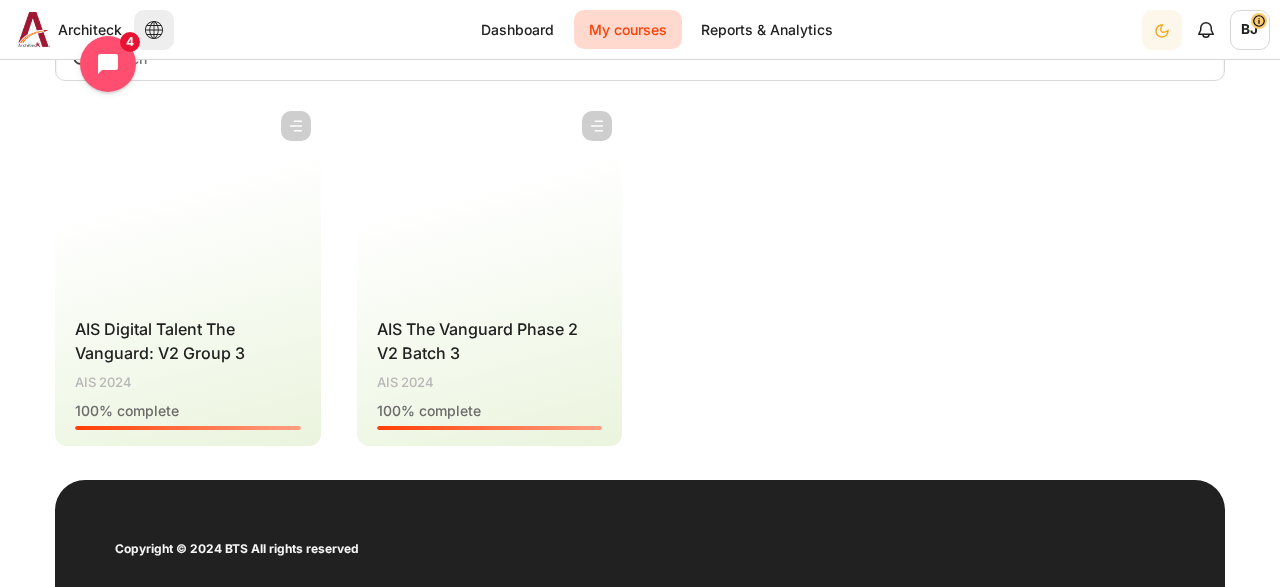 click at bounding box center (188, 201) 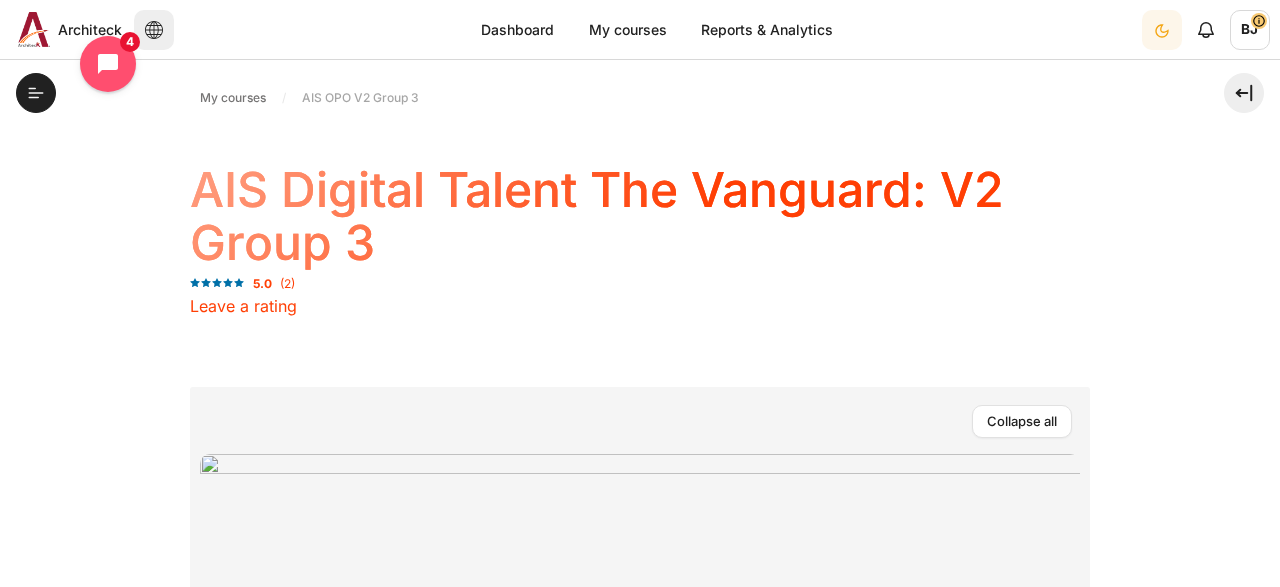 scroll, scrollTop: 0, scrollLeft: 0, axis: both 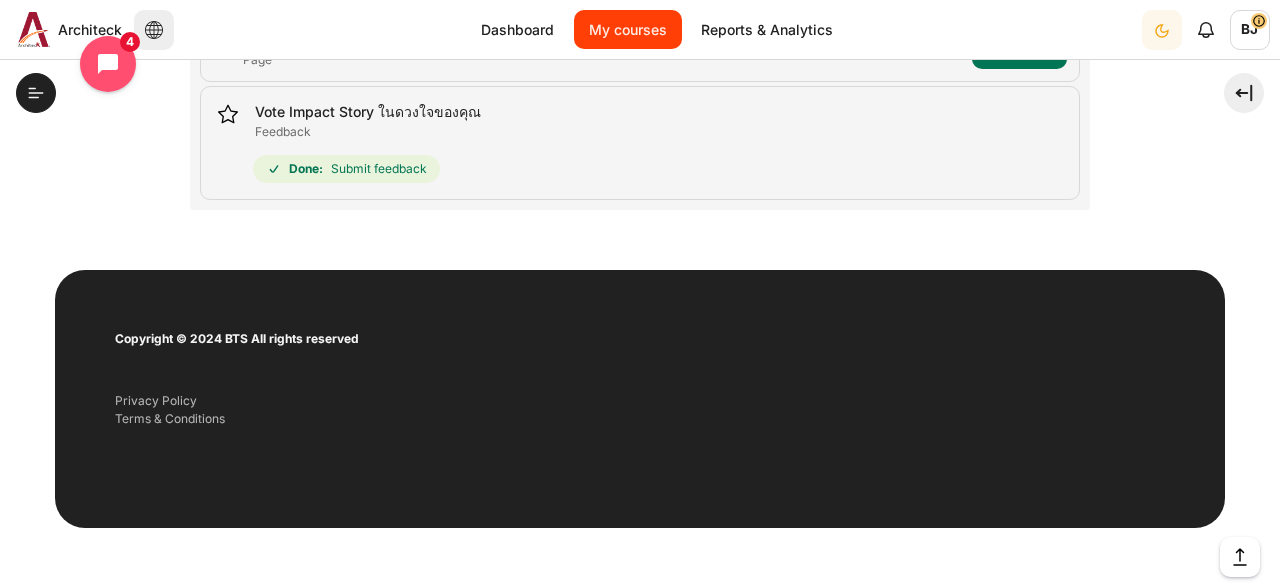 click on "My courses" at bounding box center [628, 29] 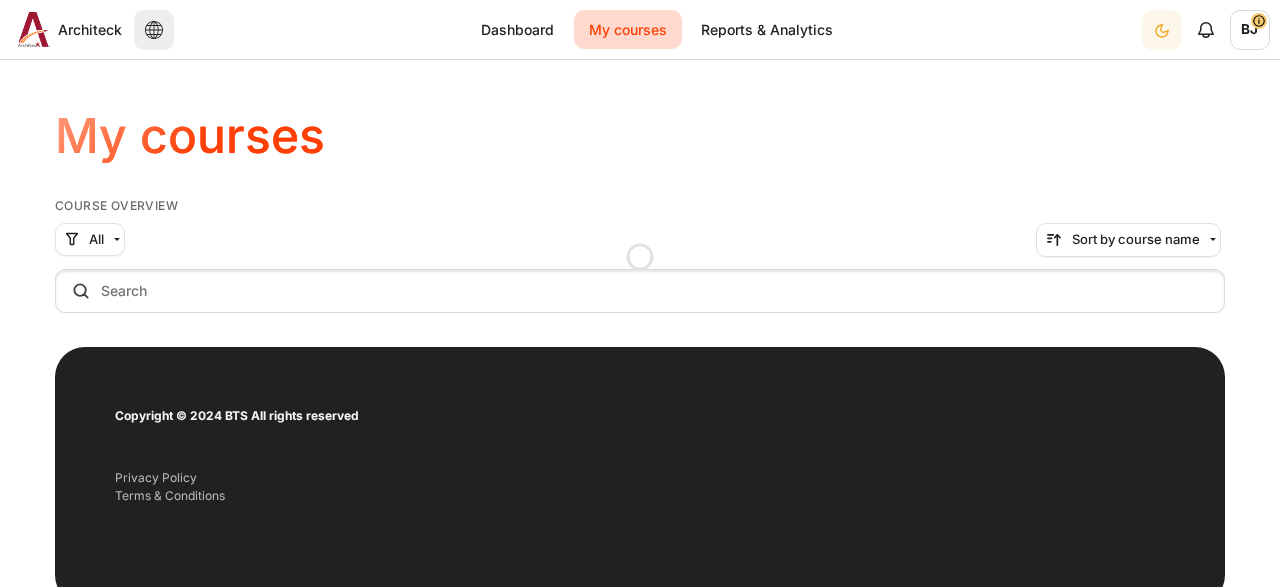 scroll, scrollTop: 0, scrollLeft: 0, axis: both 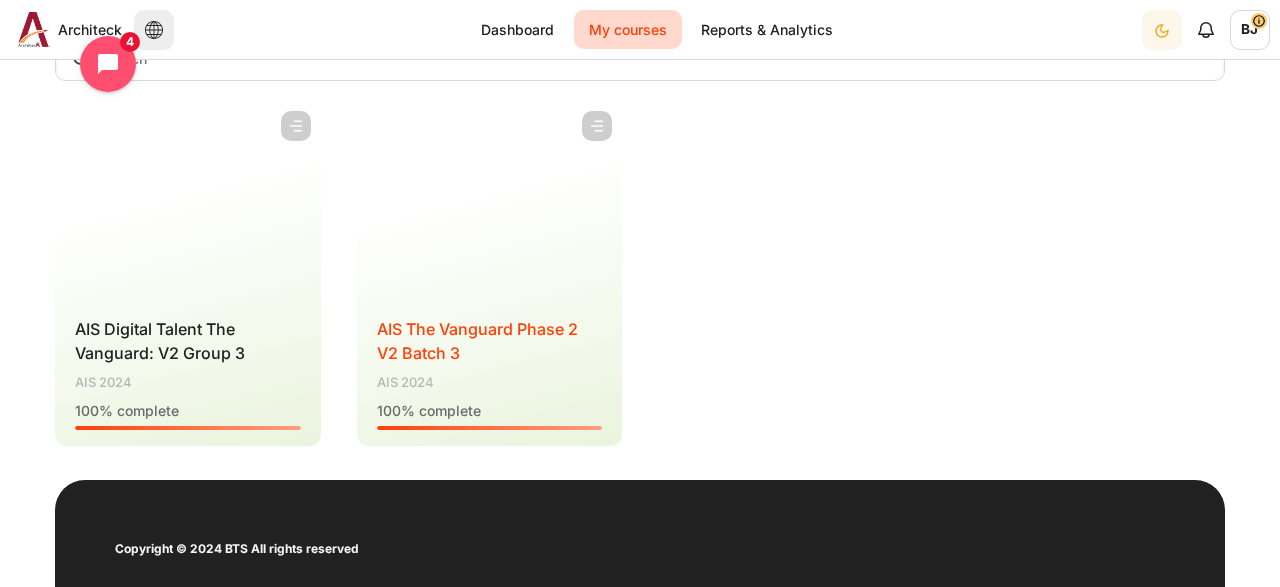 click on "AIS The Vanguard Phase 2 V2 Batch 3" at bounding box center (477, 341) 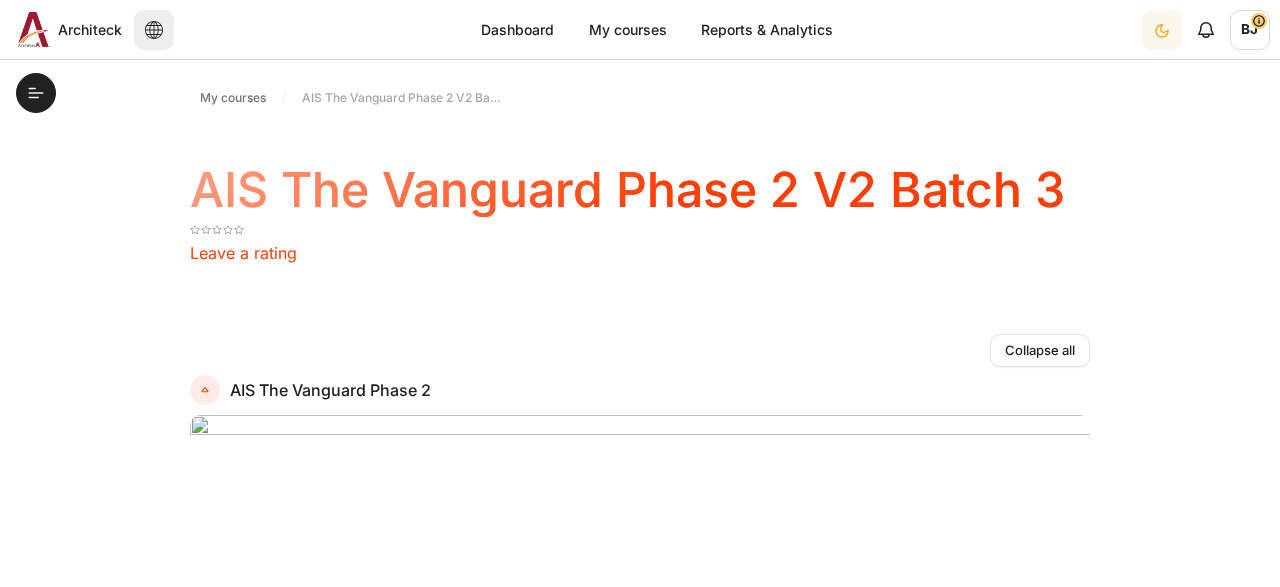 scroll, scrollTop: 0, scrollLeft: 0, axis: both 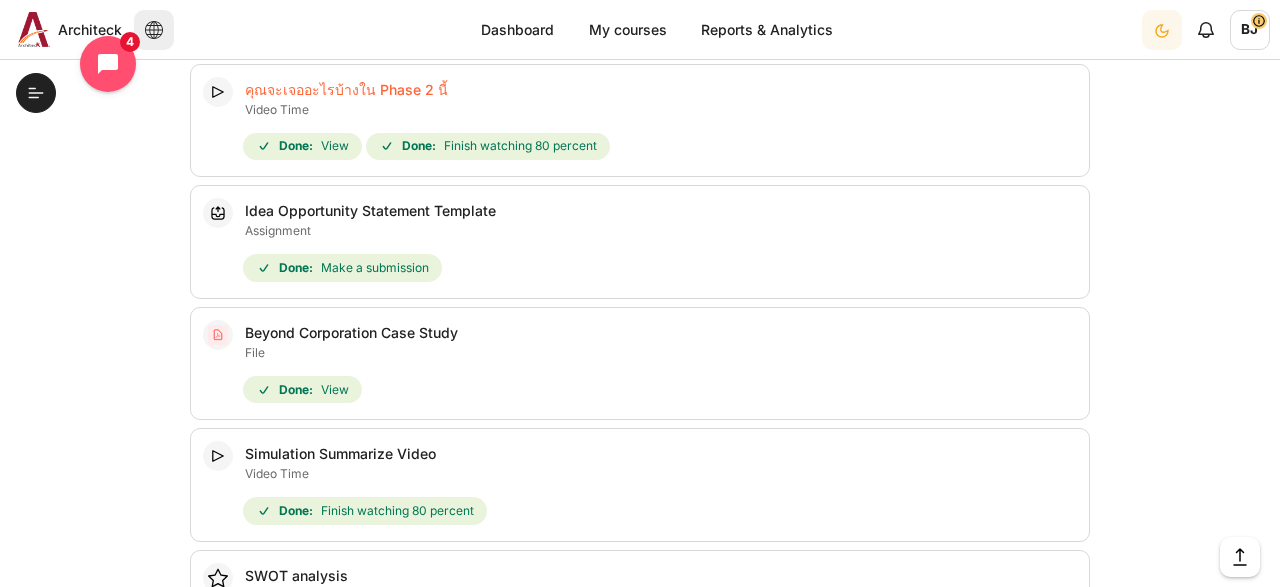 click on "คุณจะเจออะไรบ้างใน Phase 2 นี้   Video Time" at bounding box center (346, 89) 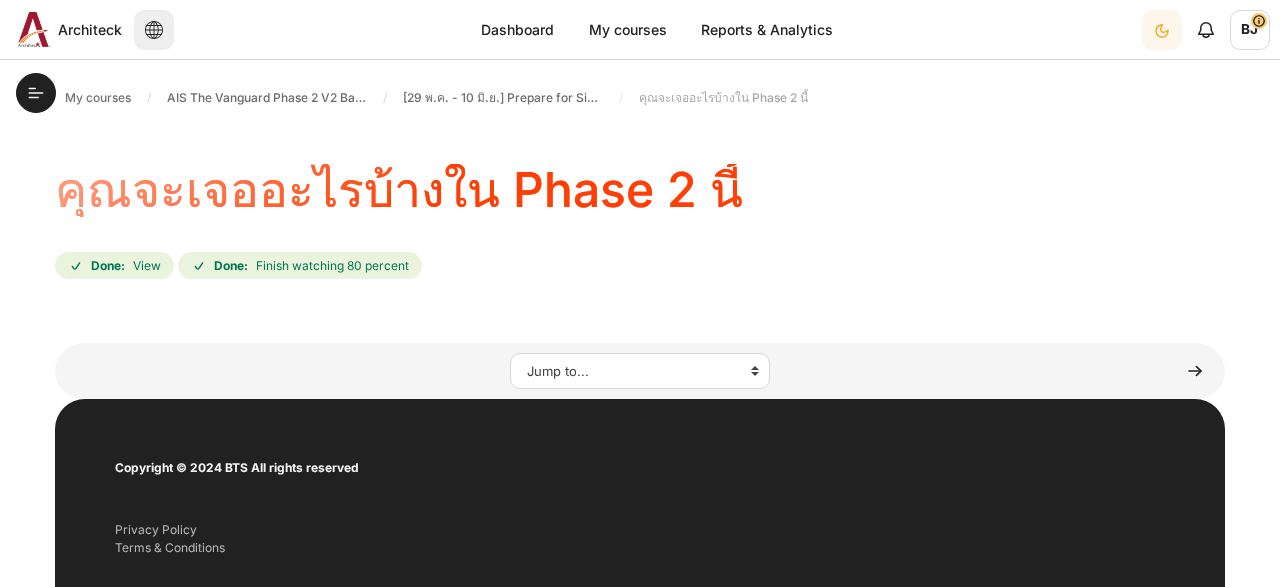 scroll, scrollTop: 0, scrollLeft: 0, axis: both 